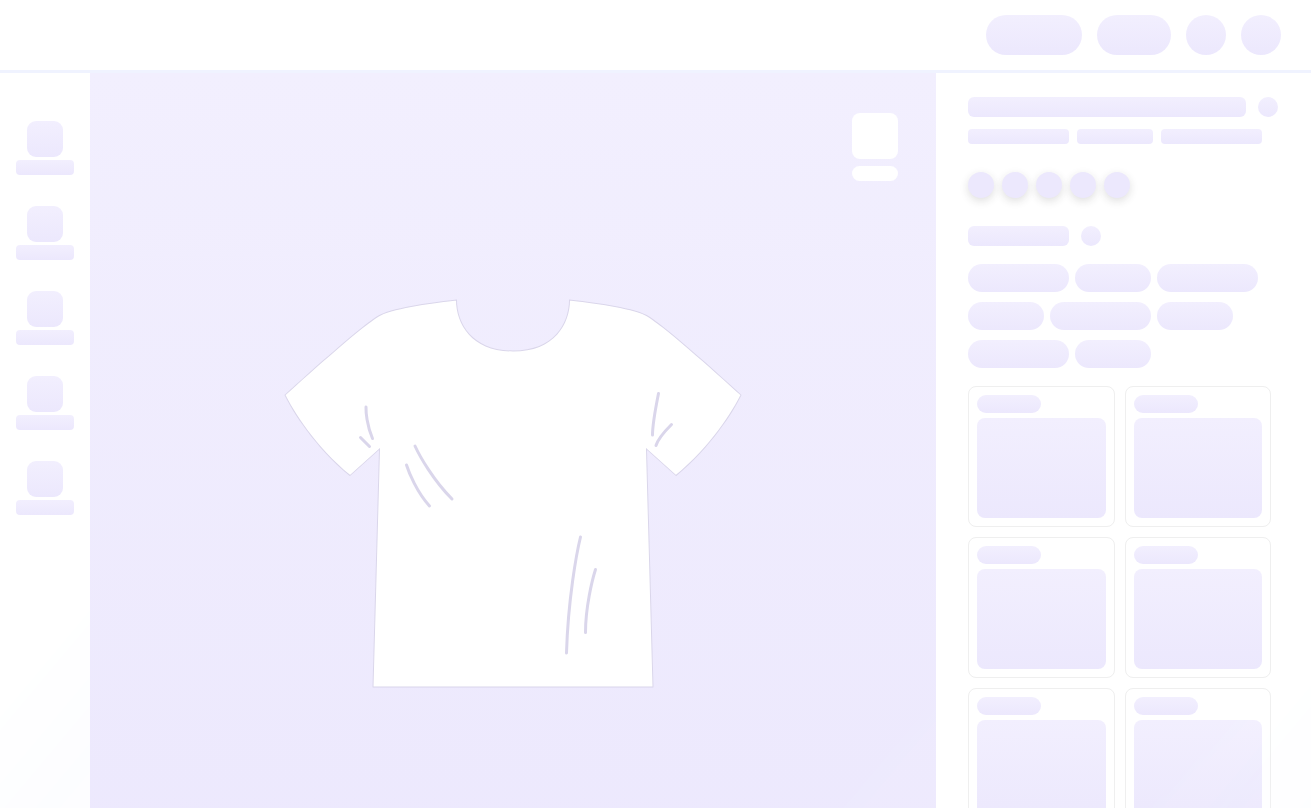 scroll, scrollTop: 0, scrollLeft: 0, axis: both 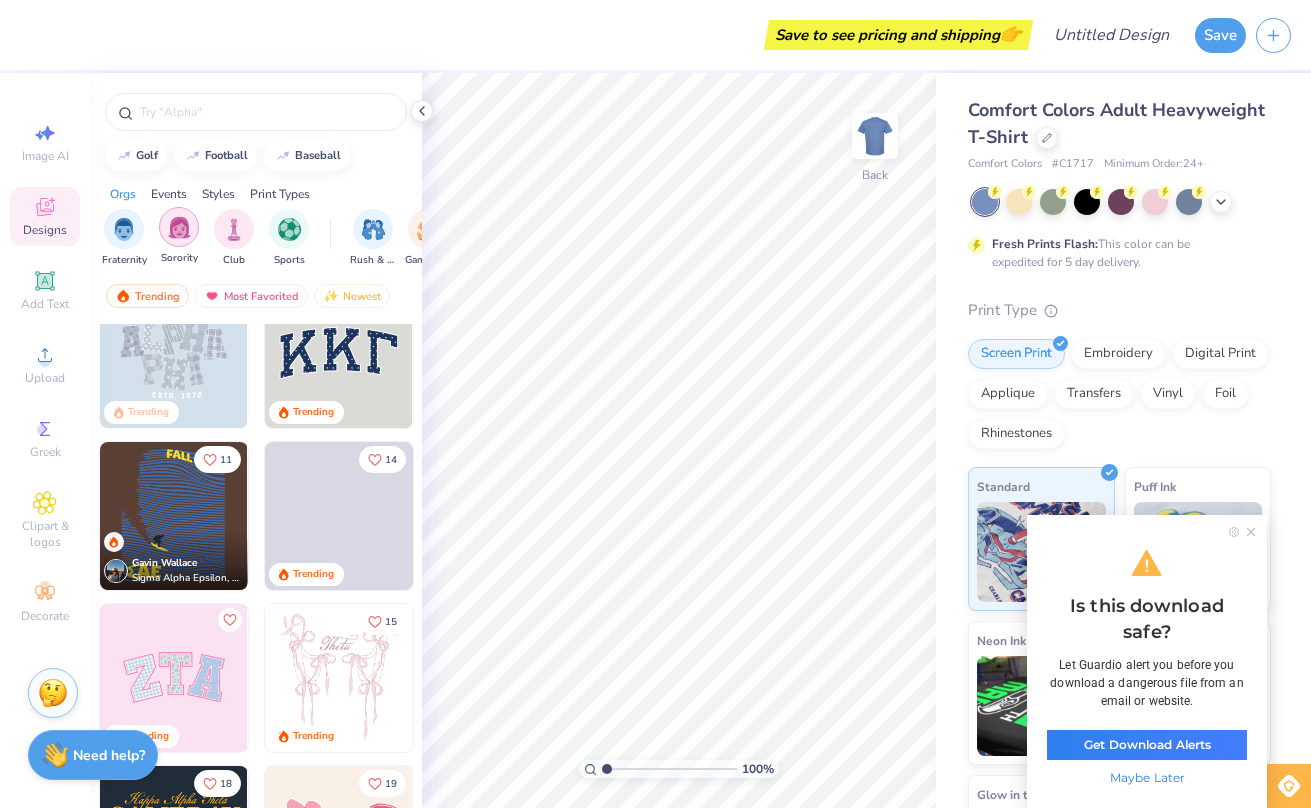 click at bounding box center (179, 227) 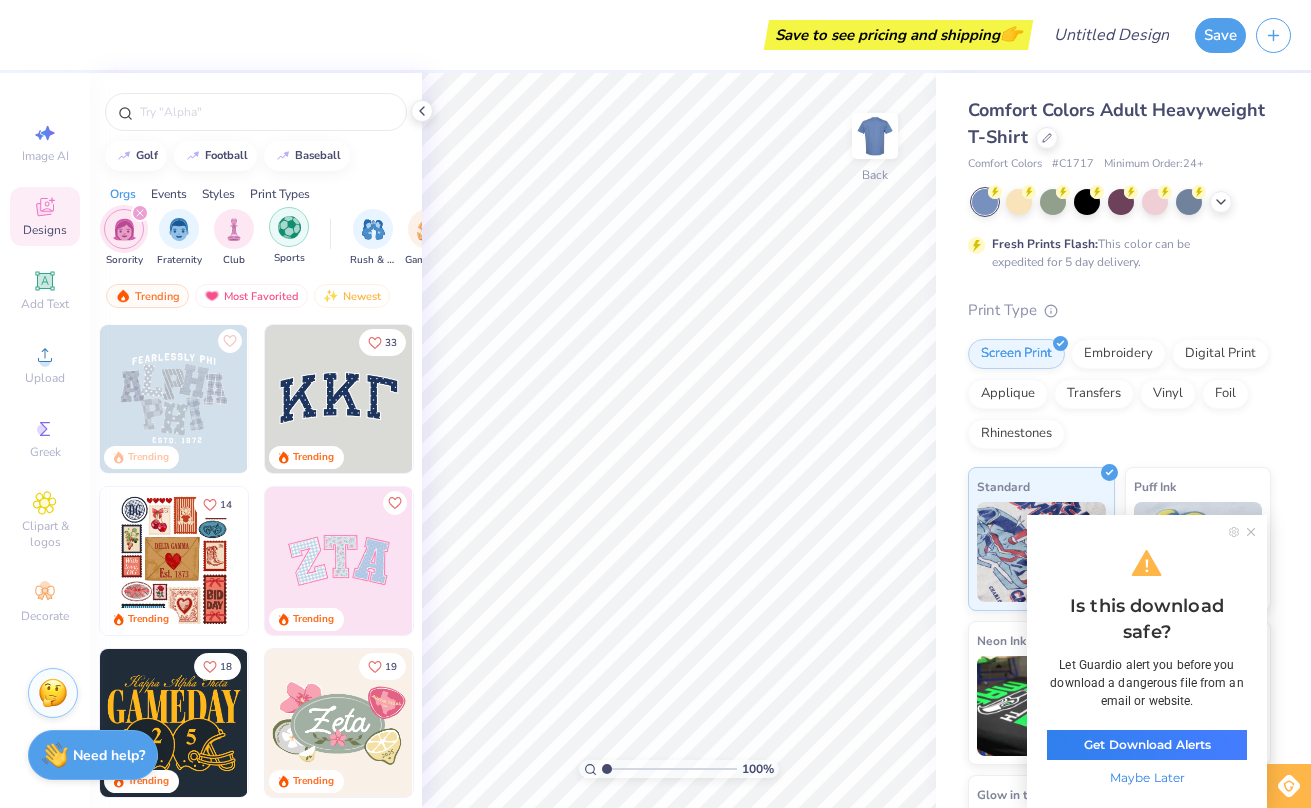 click at bounding box center (289, 227) 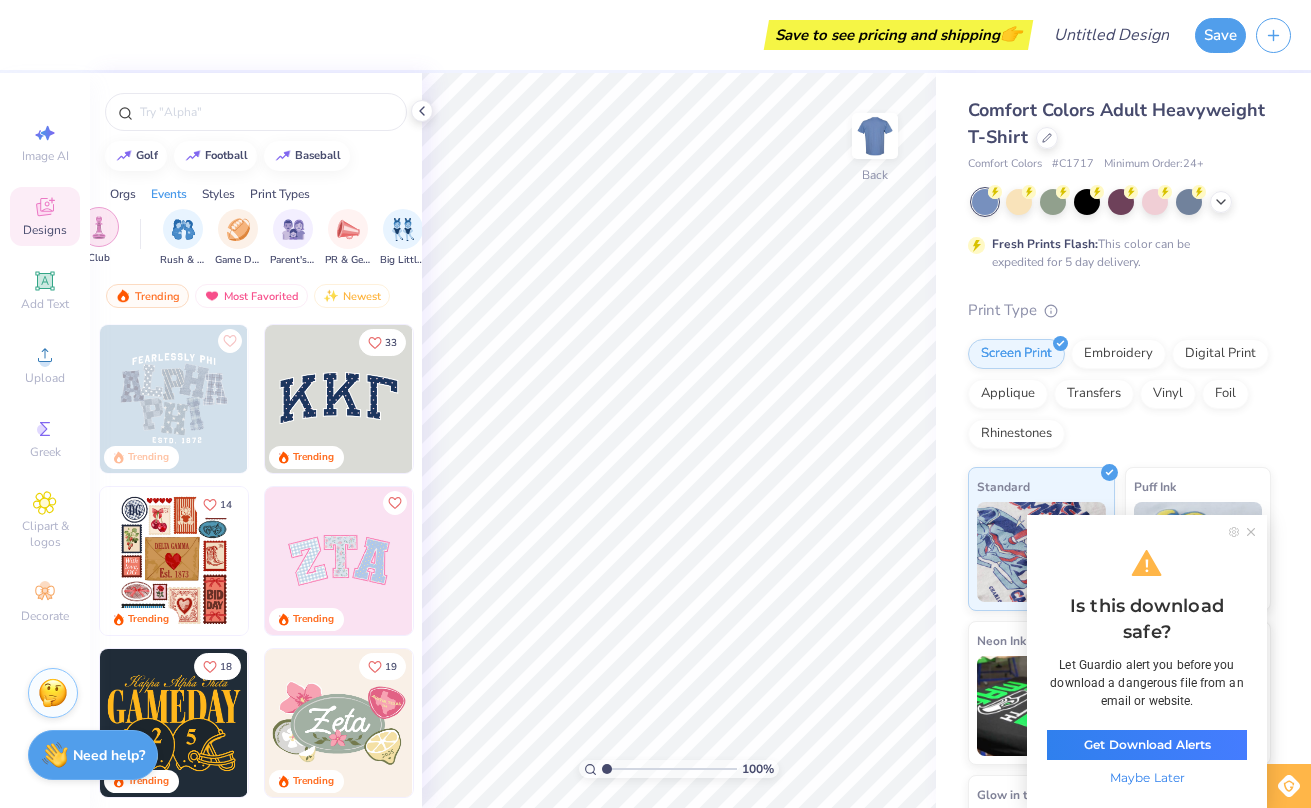 scroll, scrollTop: 0, scrollLeft: 219, axis: horizontal 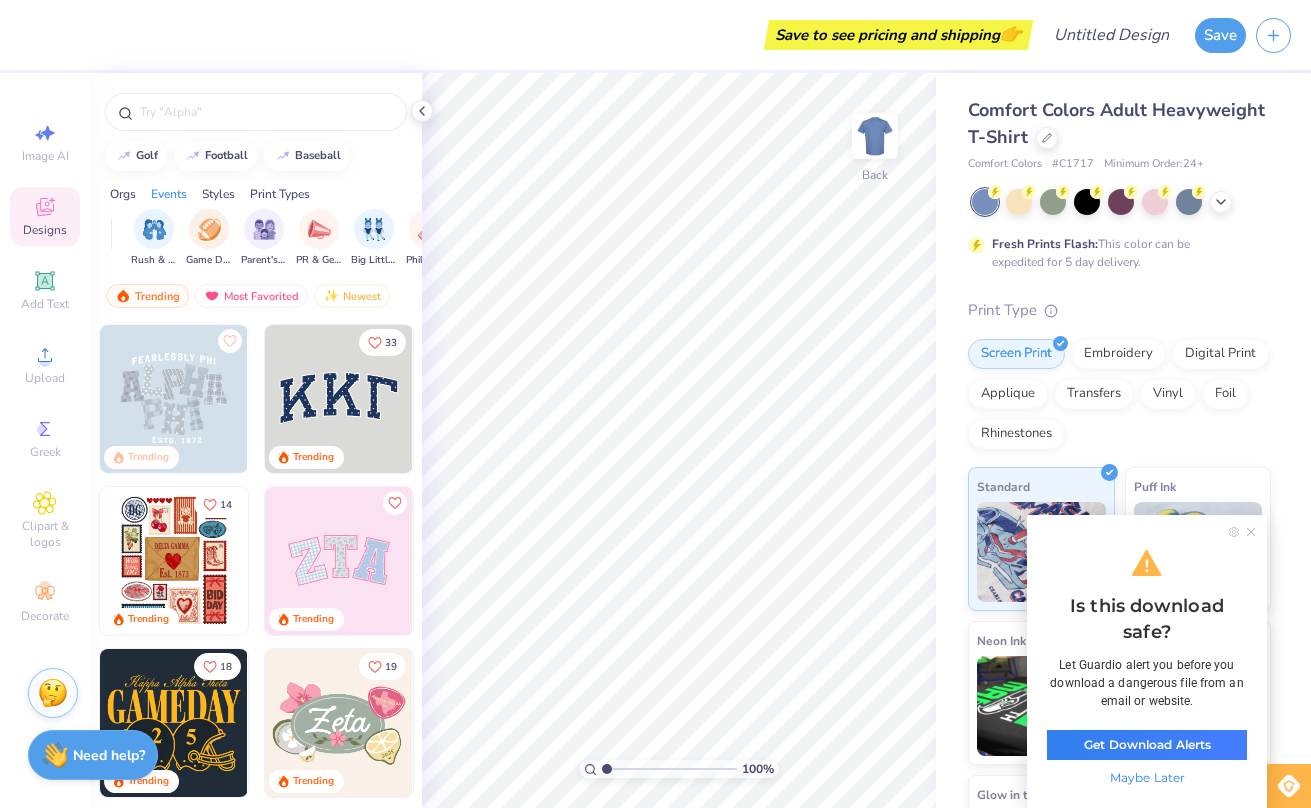 click on "Rush & Bid Game Day Parent's Weekend PR & General Big Little Reveal Philanthropy Date Parties & Socials Retreat Spring Break Holidays Greek Week Formal & Semi Graduation Founder’s Day" at bounding box center [522, 238] 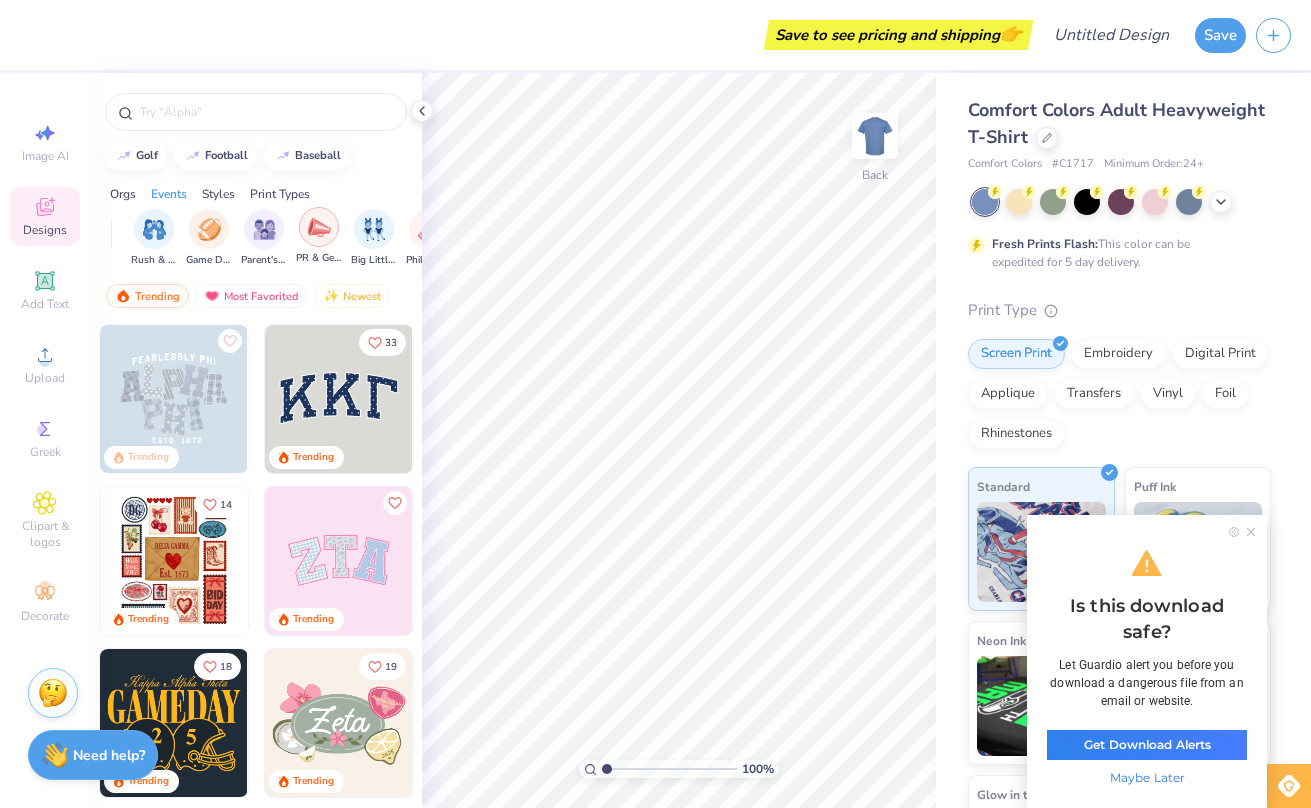 click at bounding box center (319, 227) 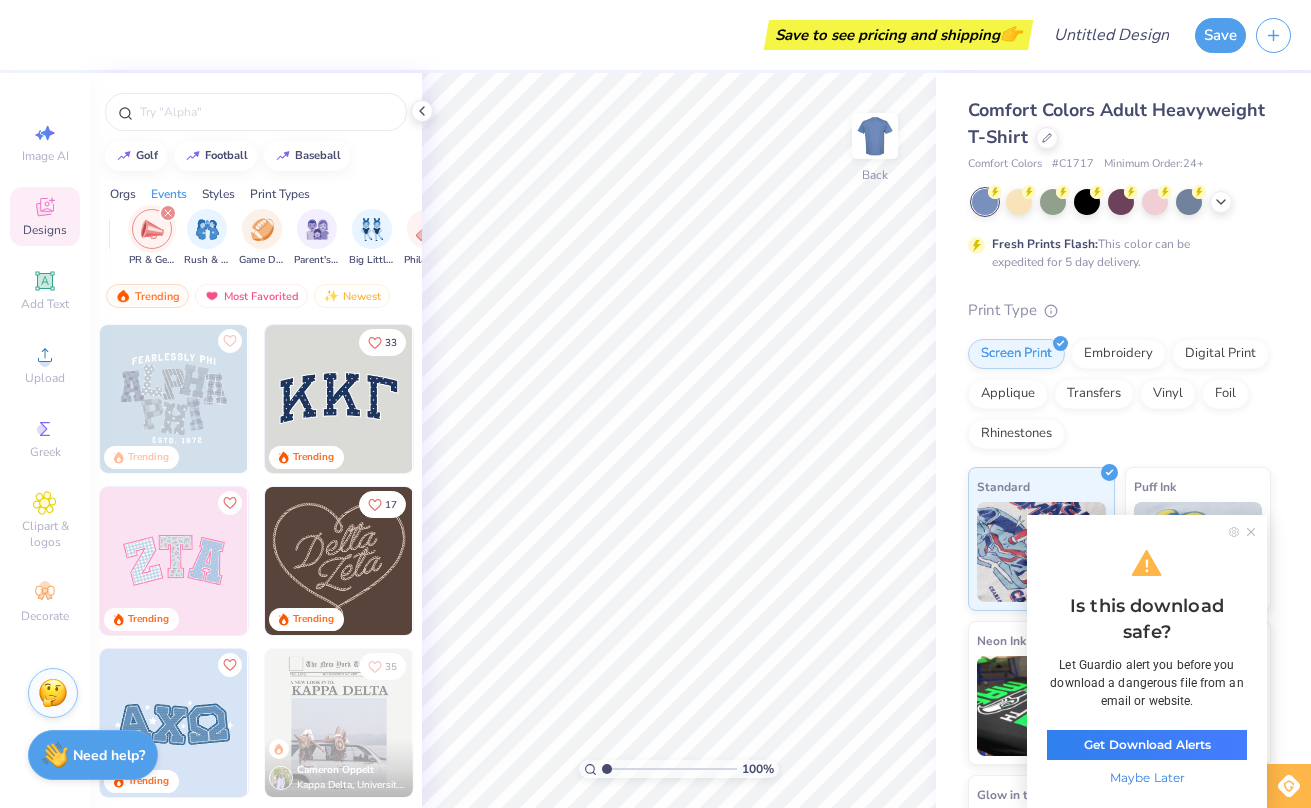 scroll, scrollTop: 0, scrollLeft: 249, axis: horizontal 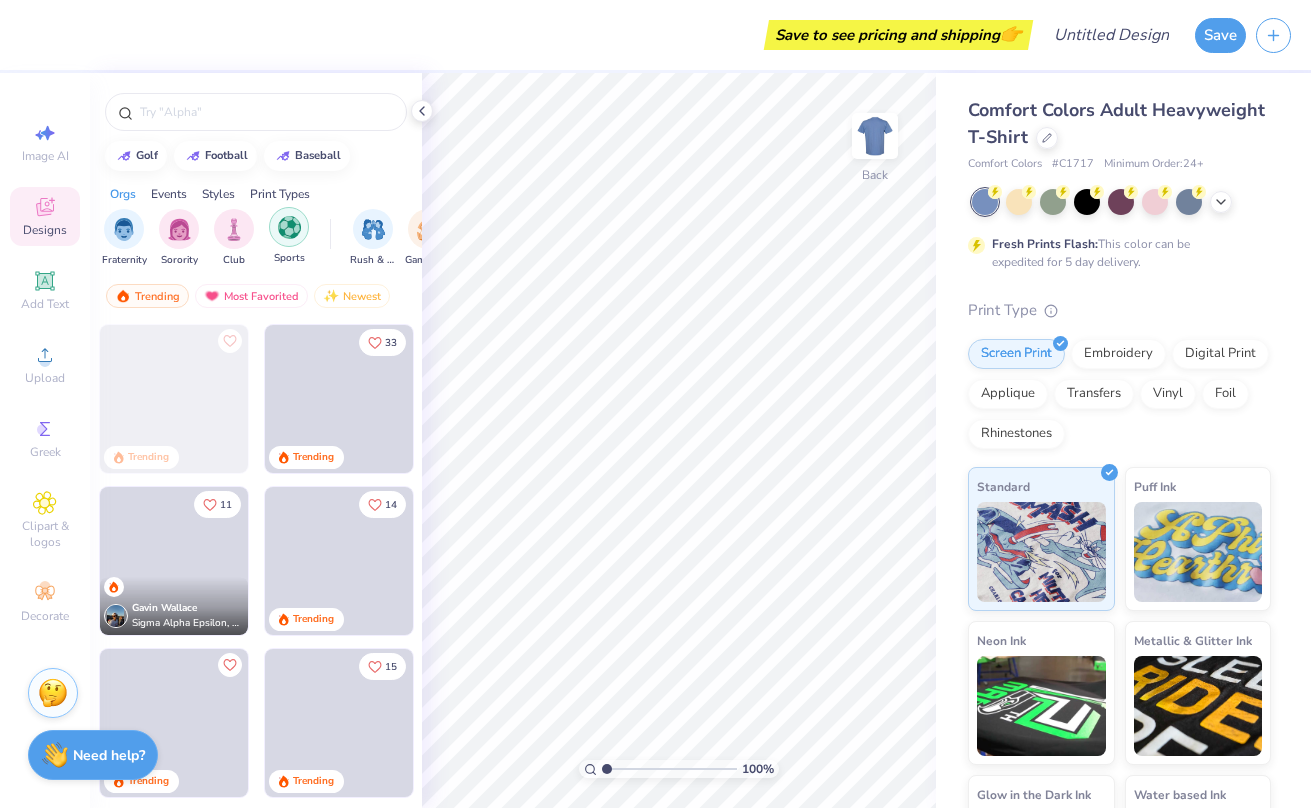 click at bounding box center [289, 227] 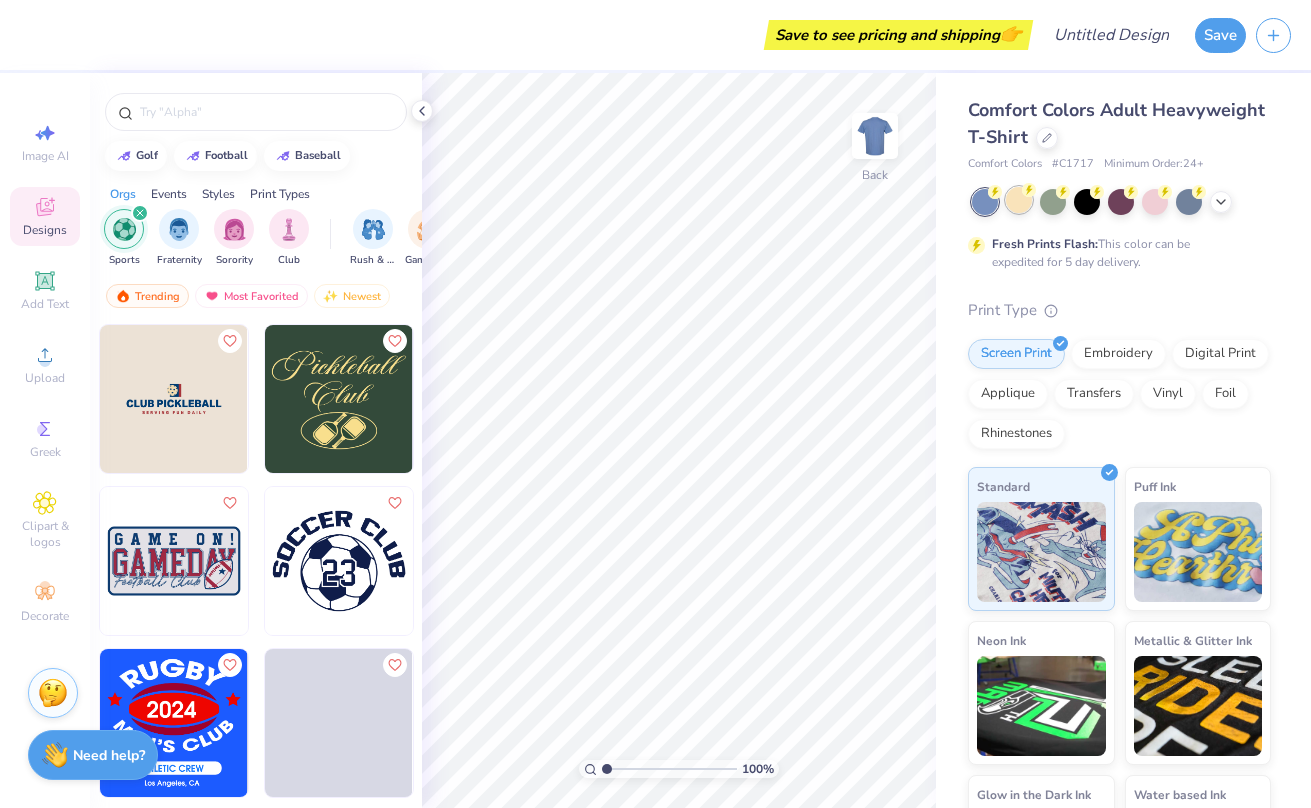 click at bounding box center (1019, 200) 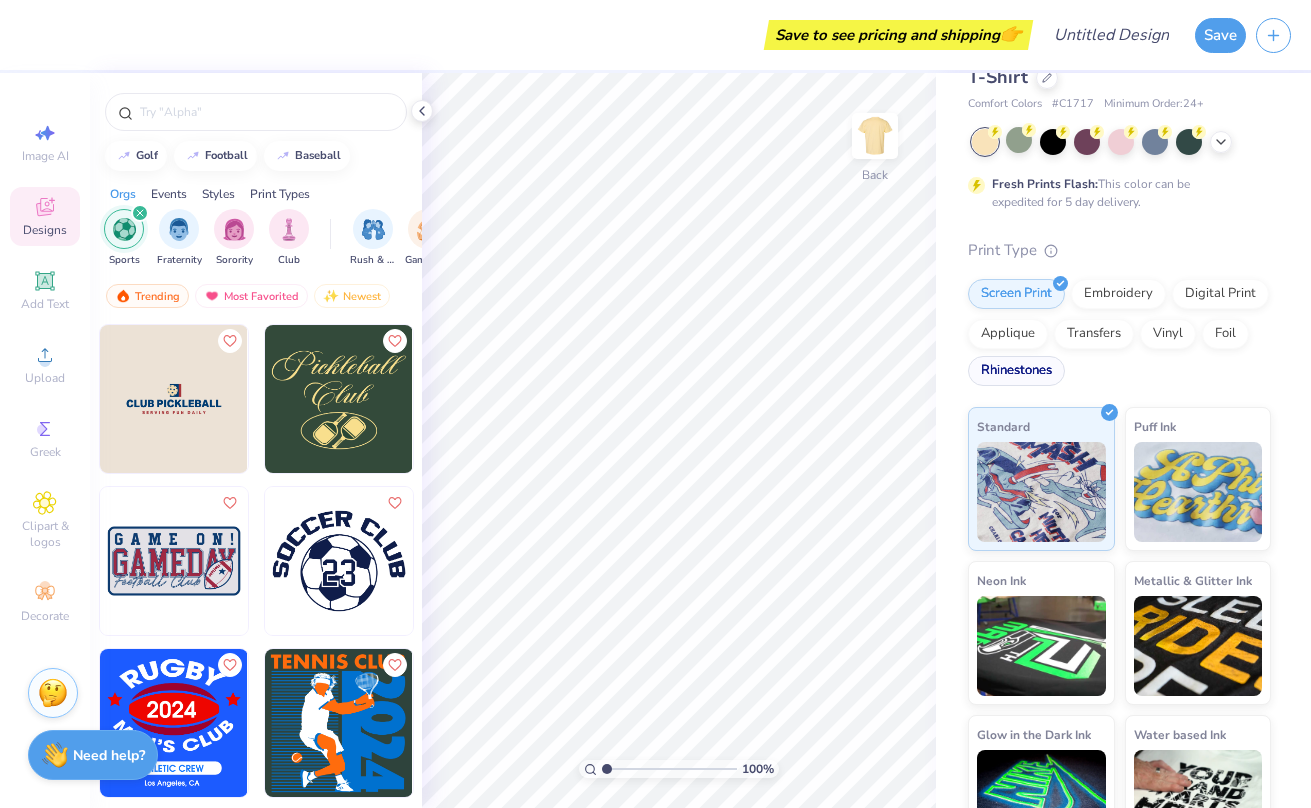 scroll, scrollTop: 56, scrollLeft: 0, axis: vertical 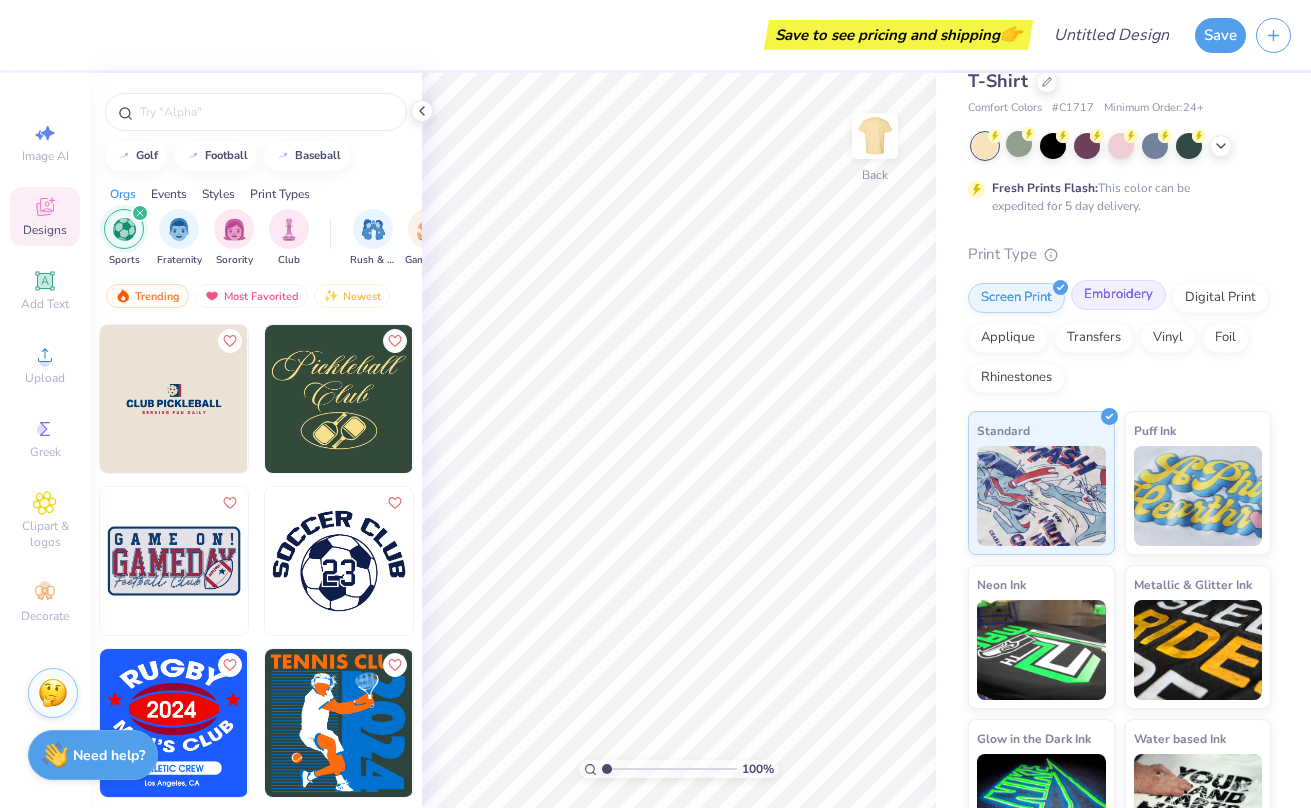 click on "Embroidery" at bounding box center (1118, 295) 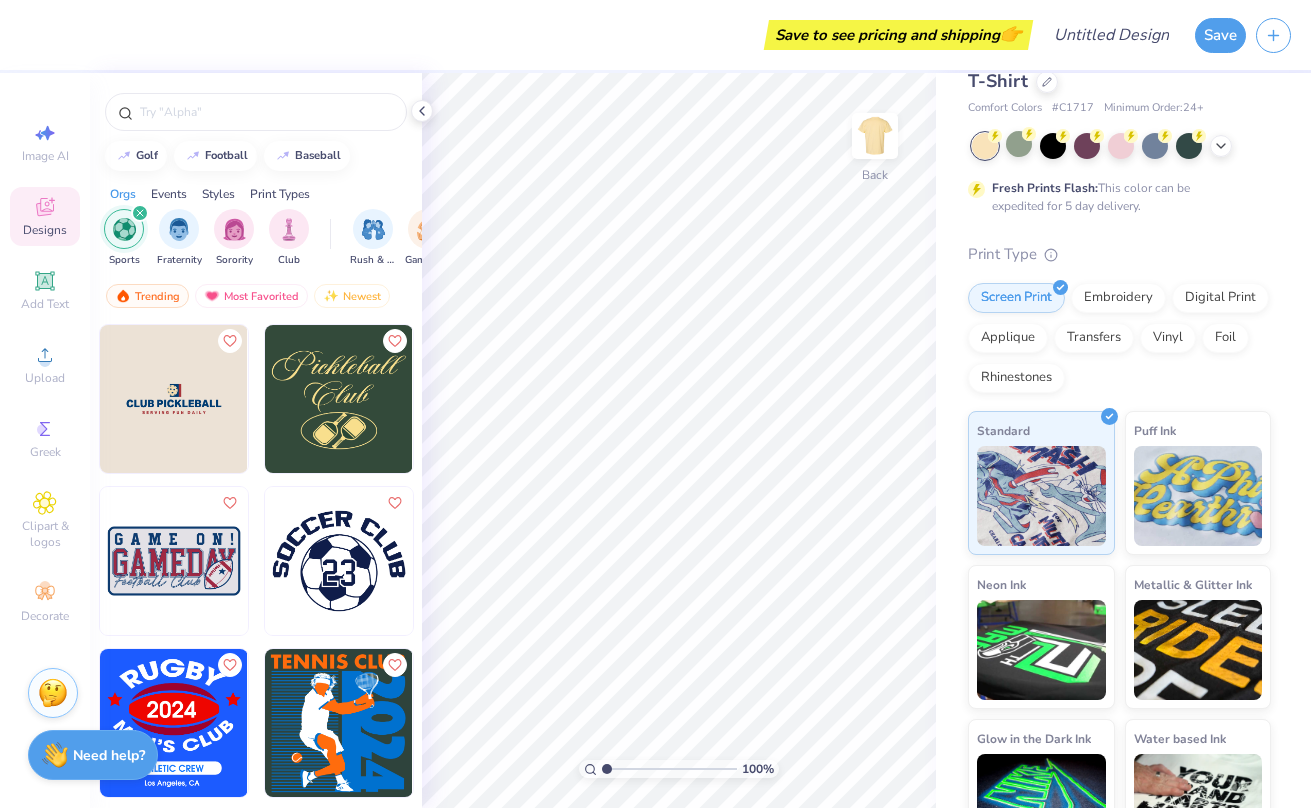 scroll, scrollTop: 0, scrollLeft: 0, axis: both 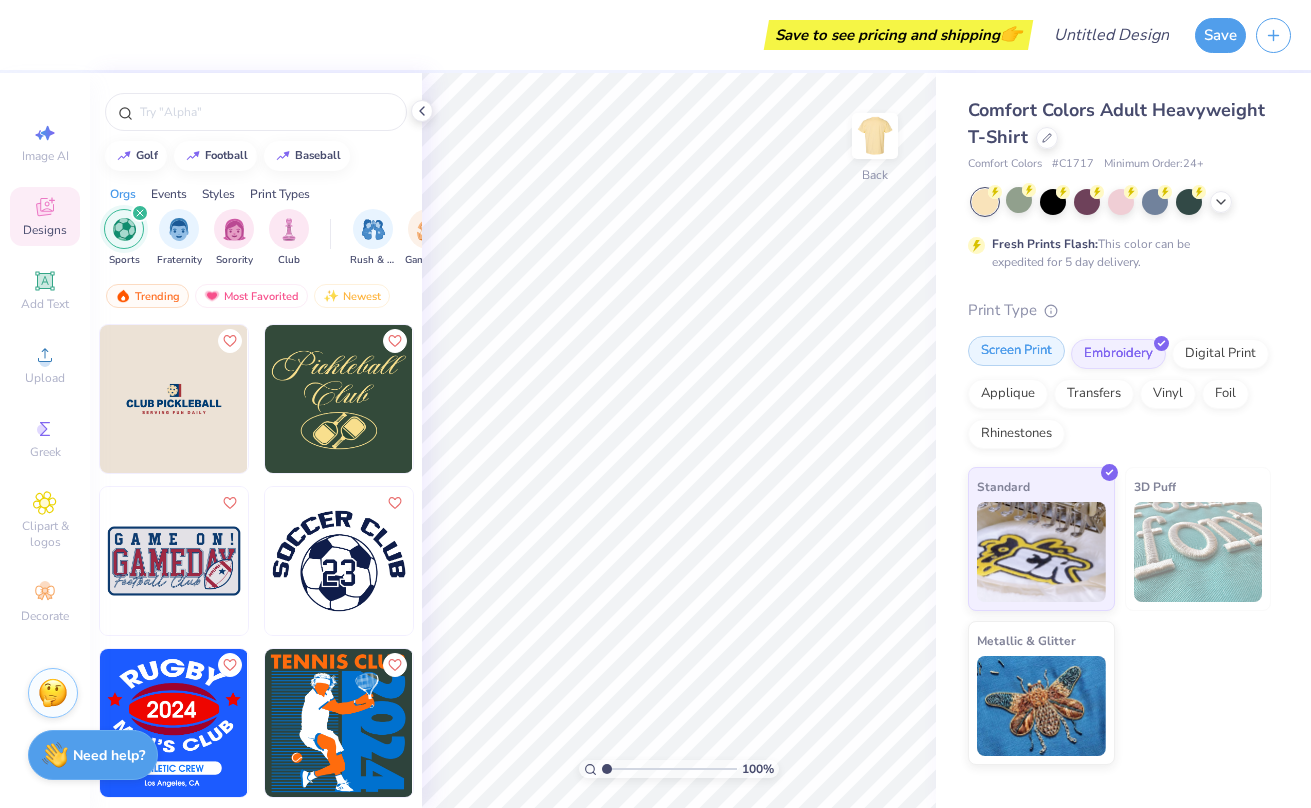 click on "Screen Print" at bounding box center [1016, 351] 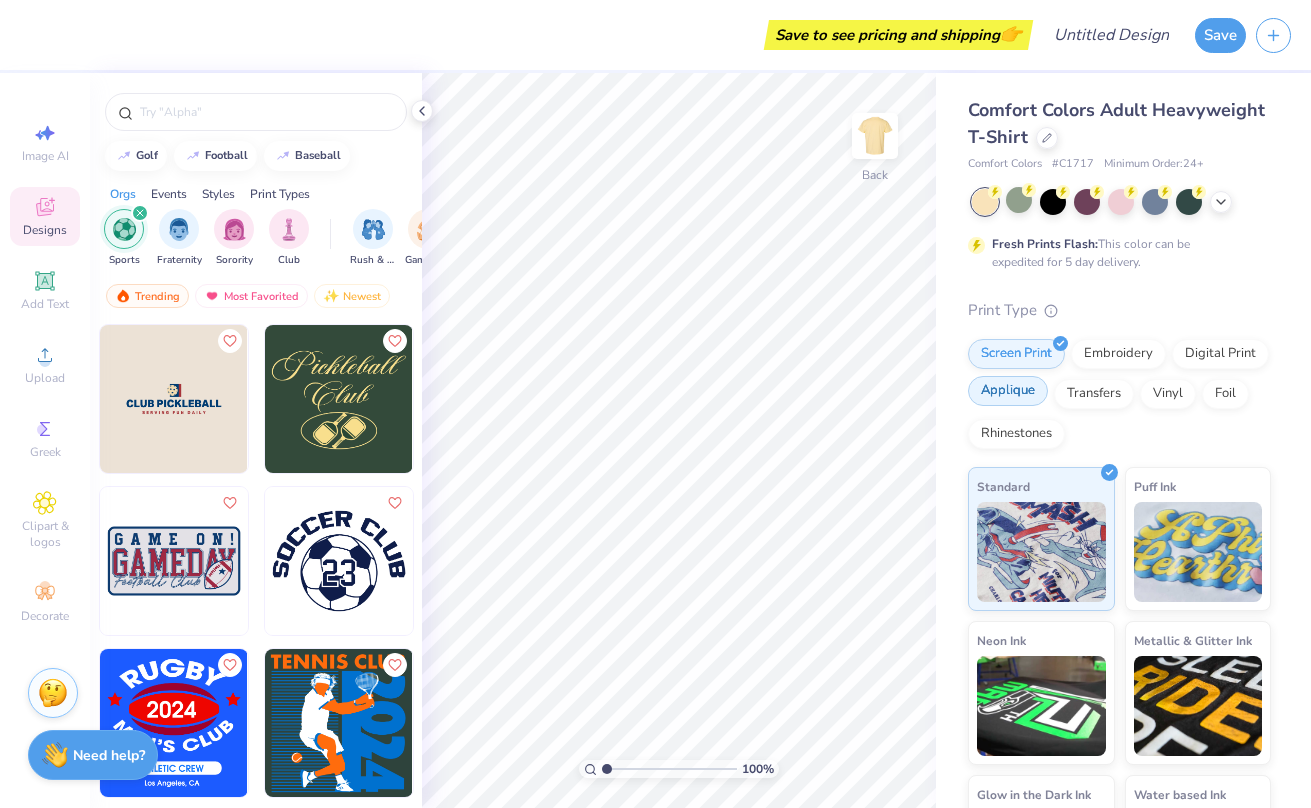 click on "Applique" at bounding box center [1008, 391] 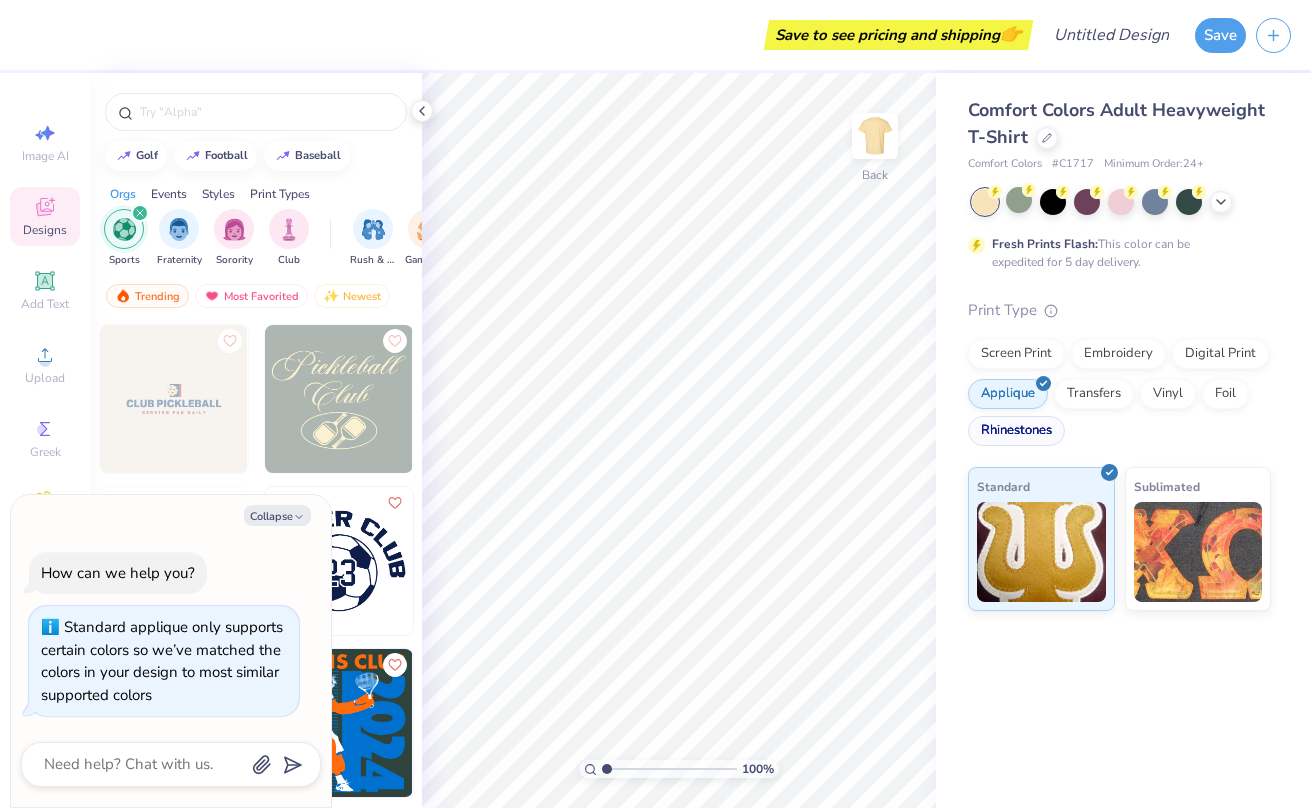 click on "Rhinestones" at bounding box center (1016, 431) 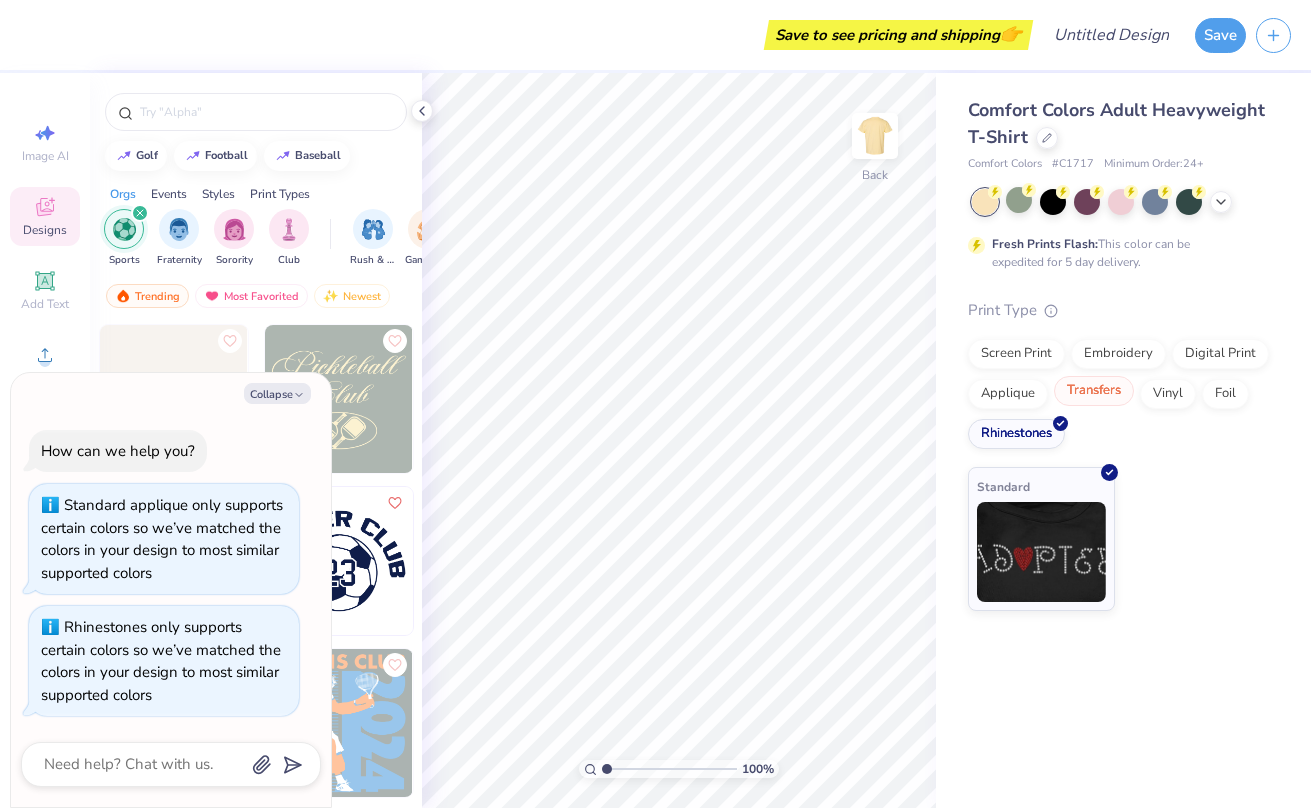 click on "Transfers" at bounding box center (1094, 391) 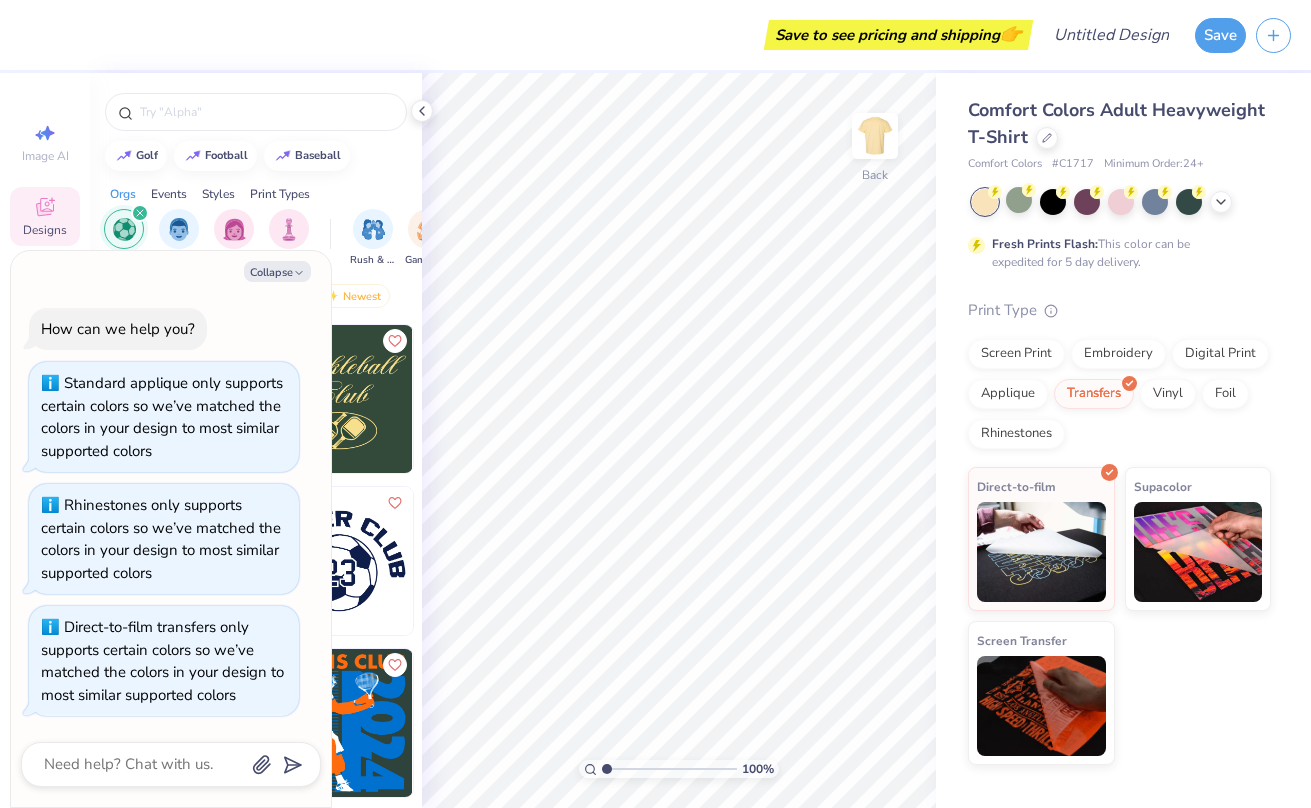 click on "Screen Print Embroidery Digital Print Applique Transfers Vinyl Foil Rhinestones" at bounding box center [1119, 394] 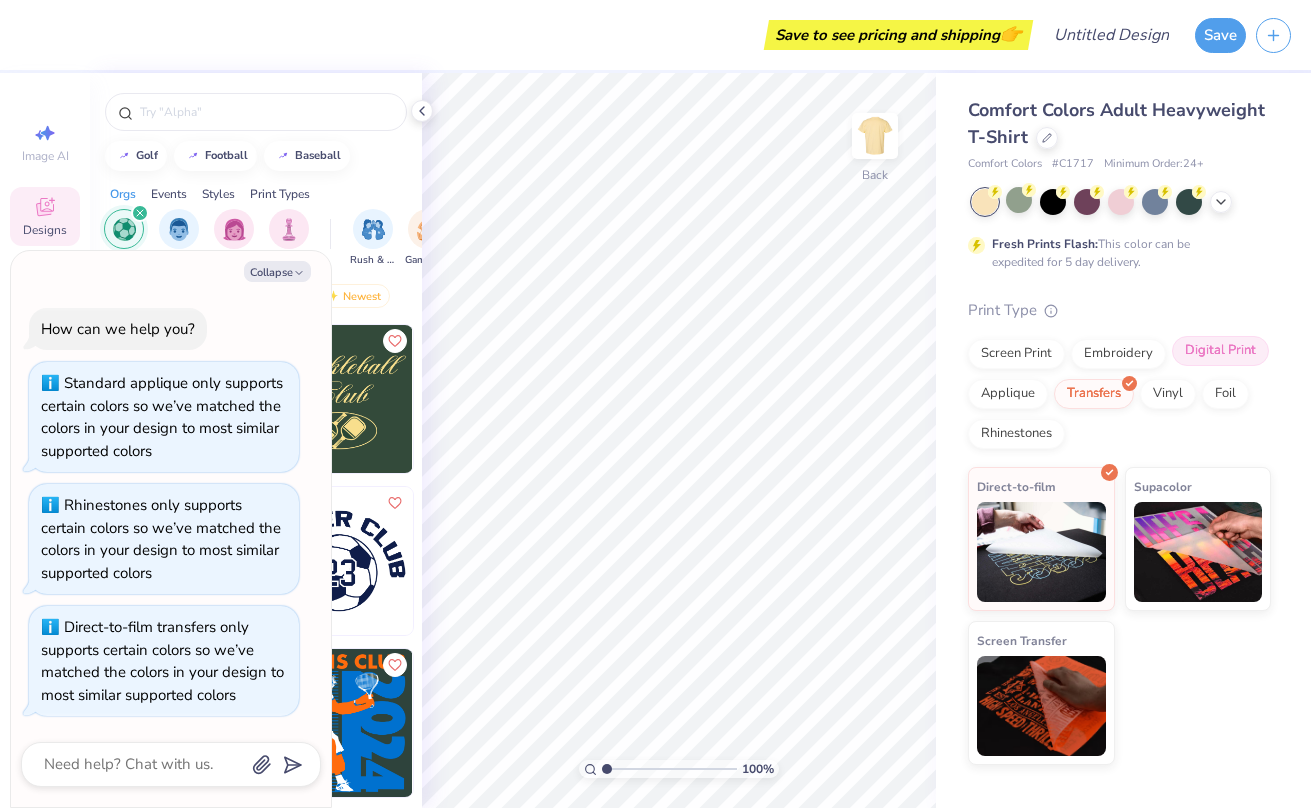 click on "Digital Print" at bounding box center [1220, 351] 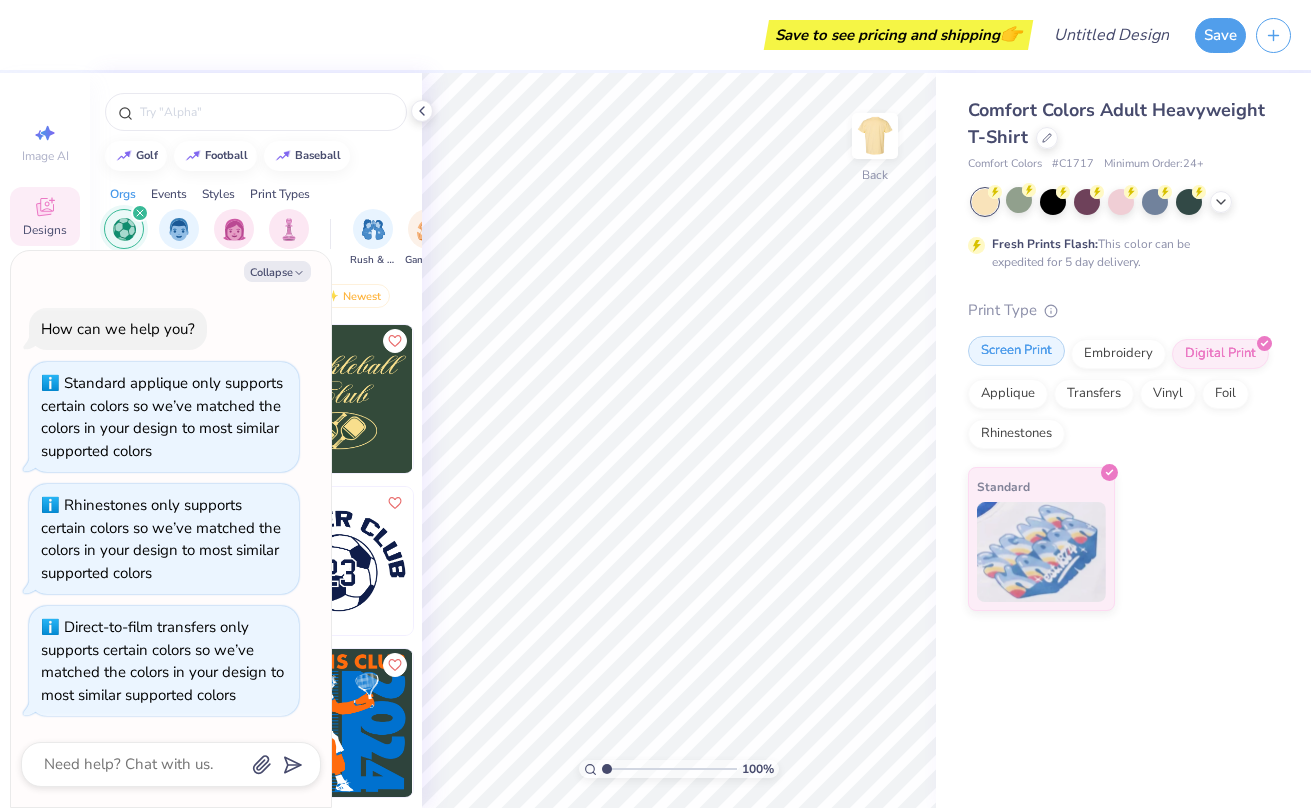 click on "Screen Print" at bounding box center (1016, 351) 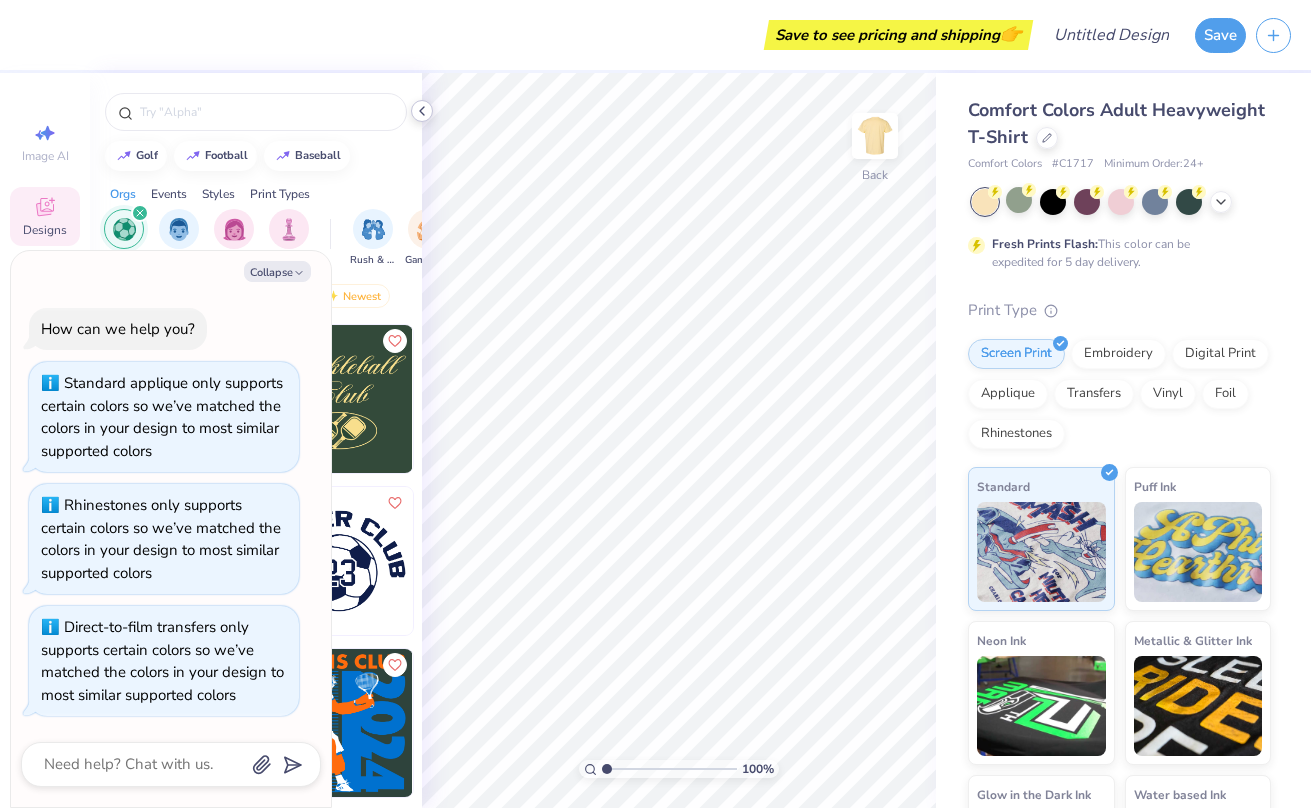 click 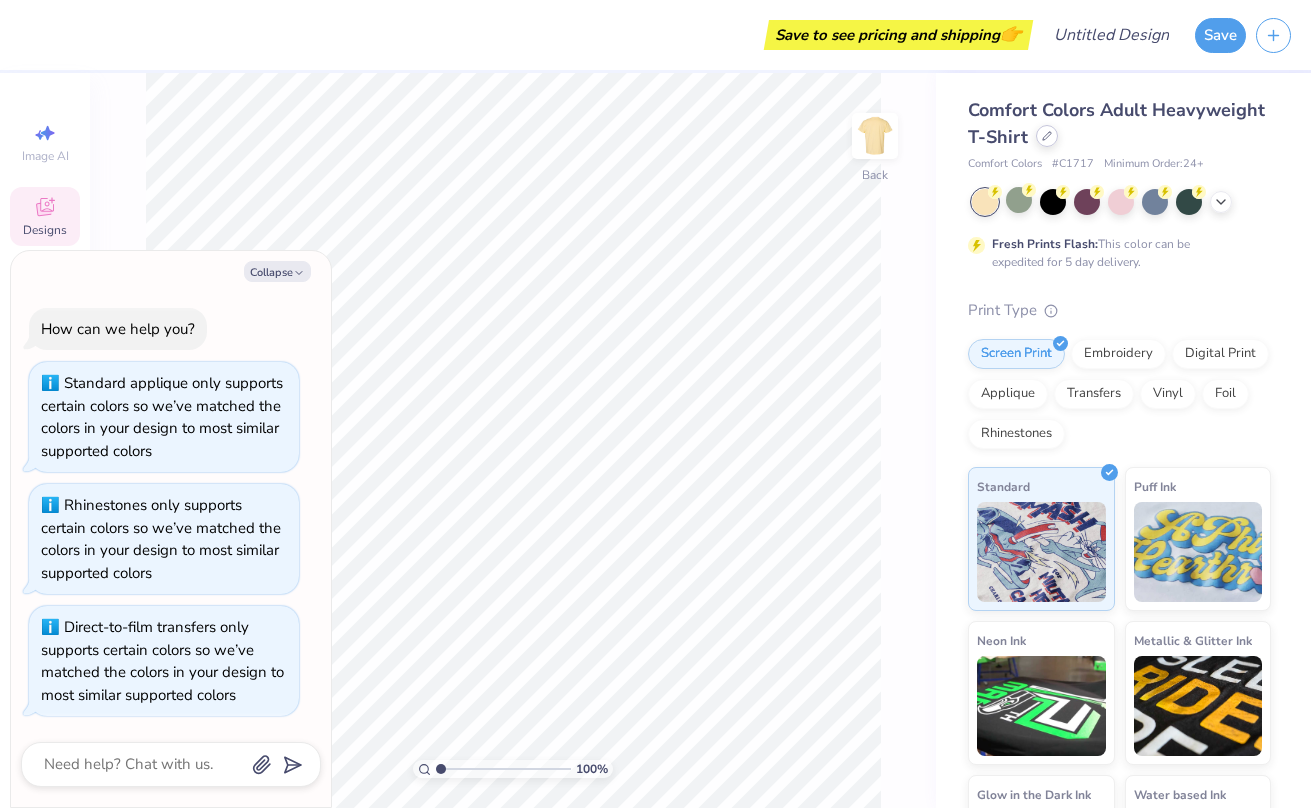 click at bounding box center [1047, 136] 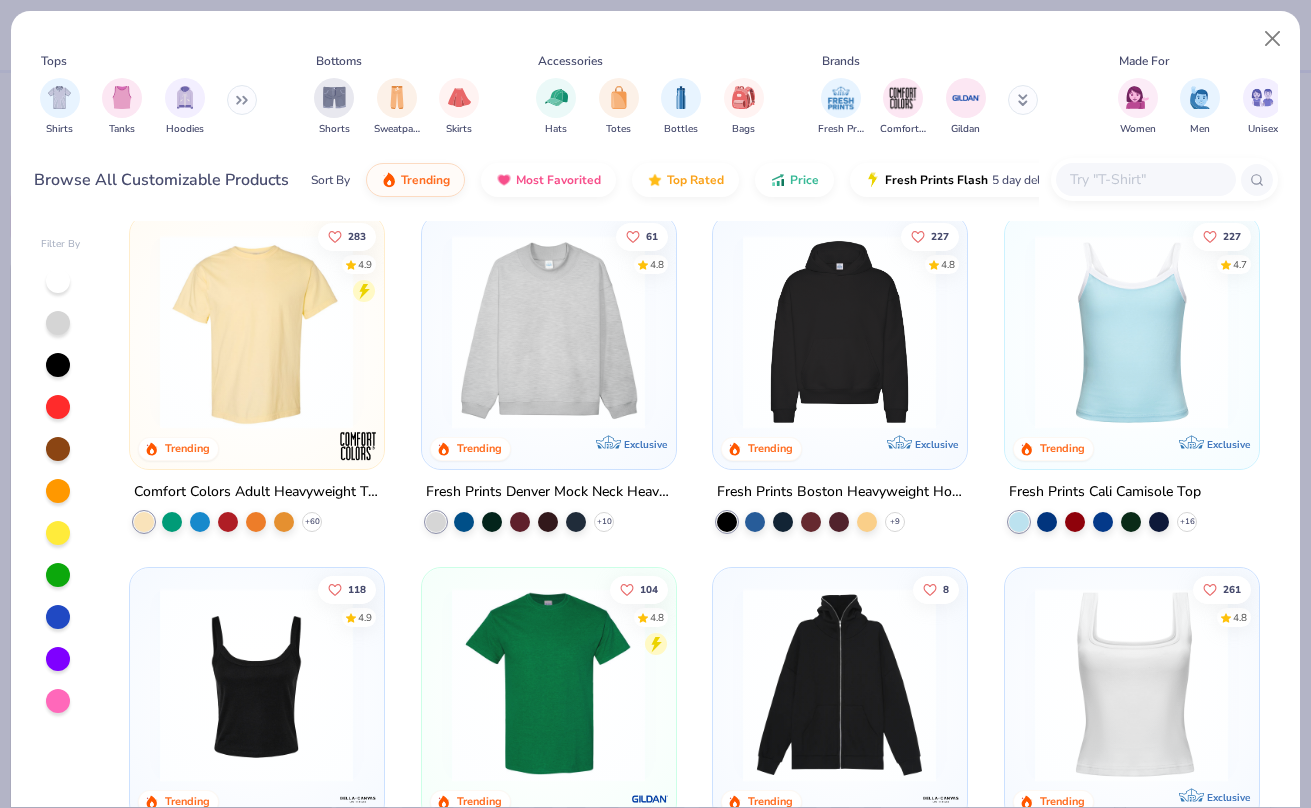 scroll, scrollTop: 15, scrollLeft: 0, axis: vertical 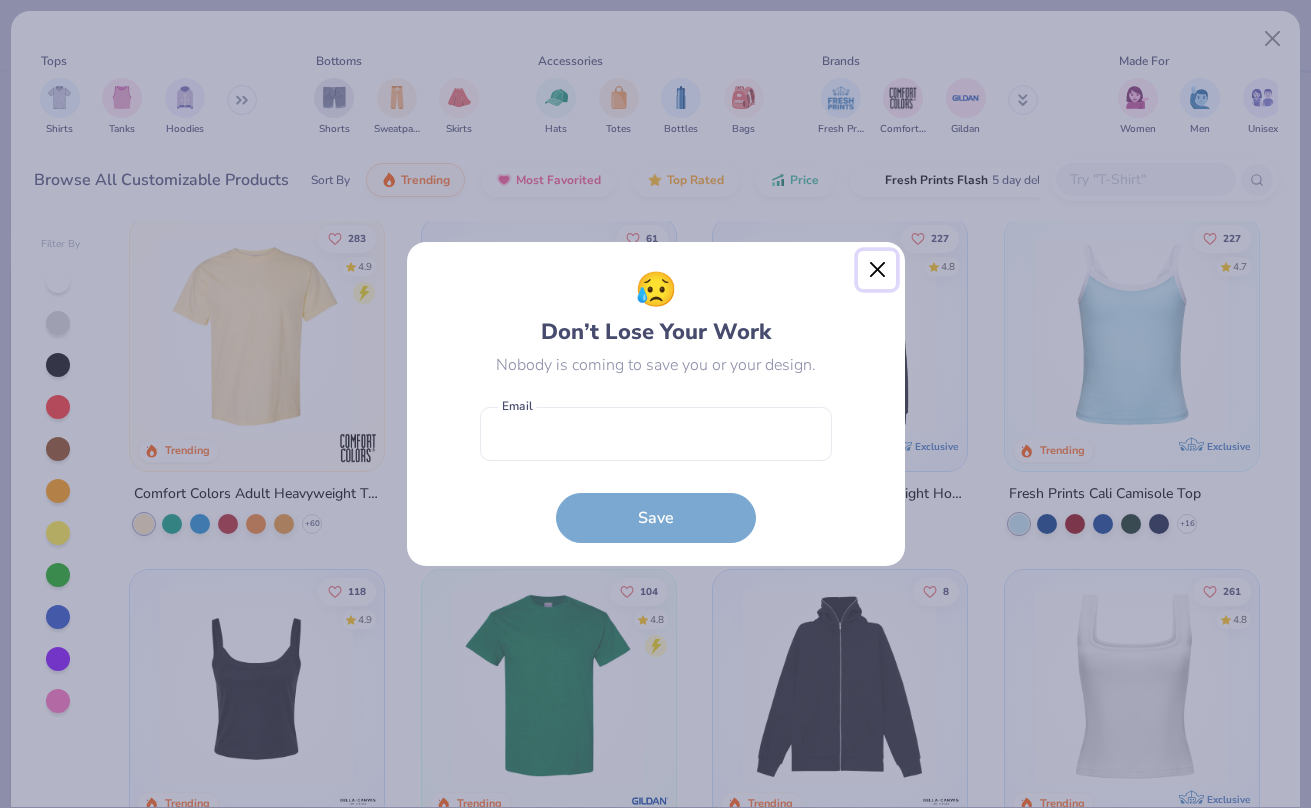 click at bounding box center [877, 270] 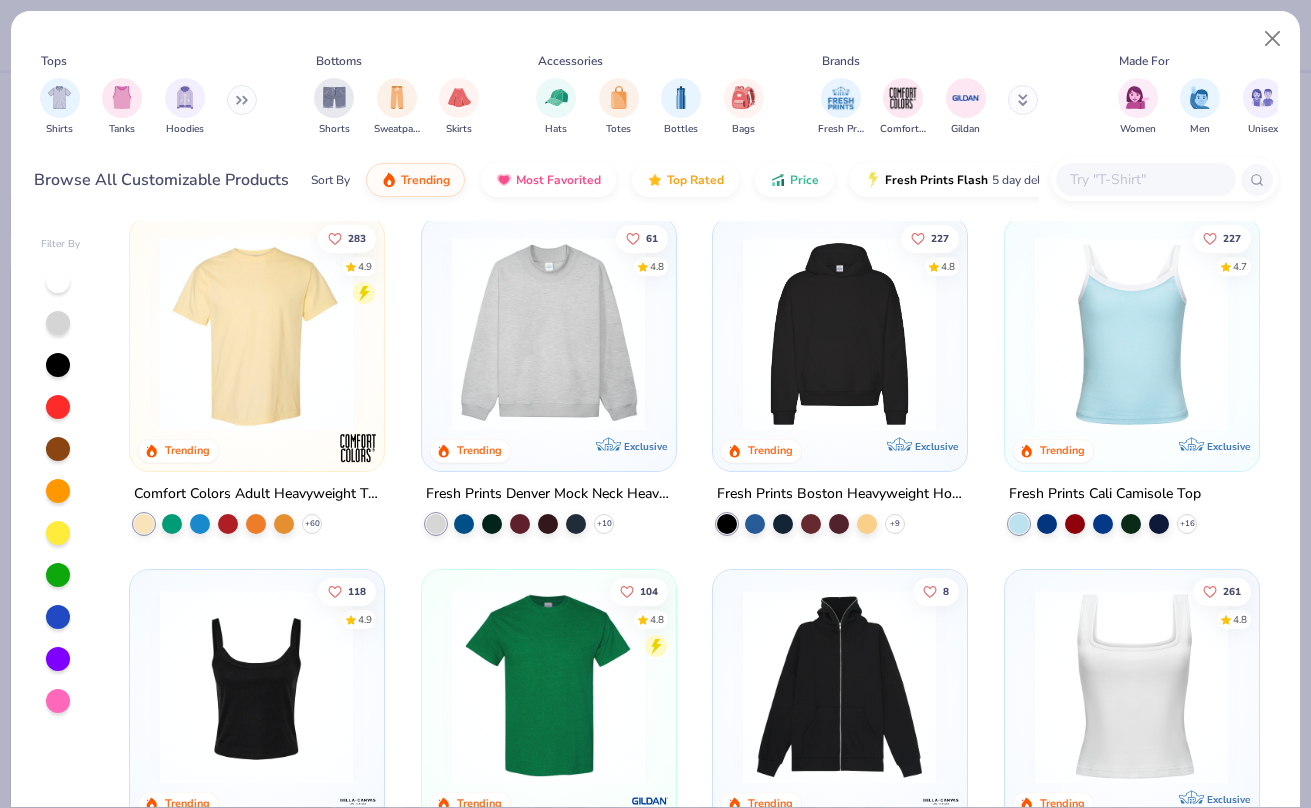 click at bounding box center [839, 334] 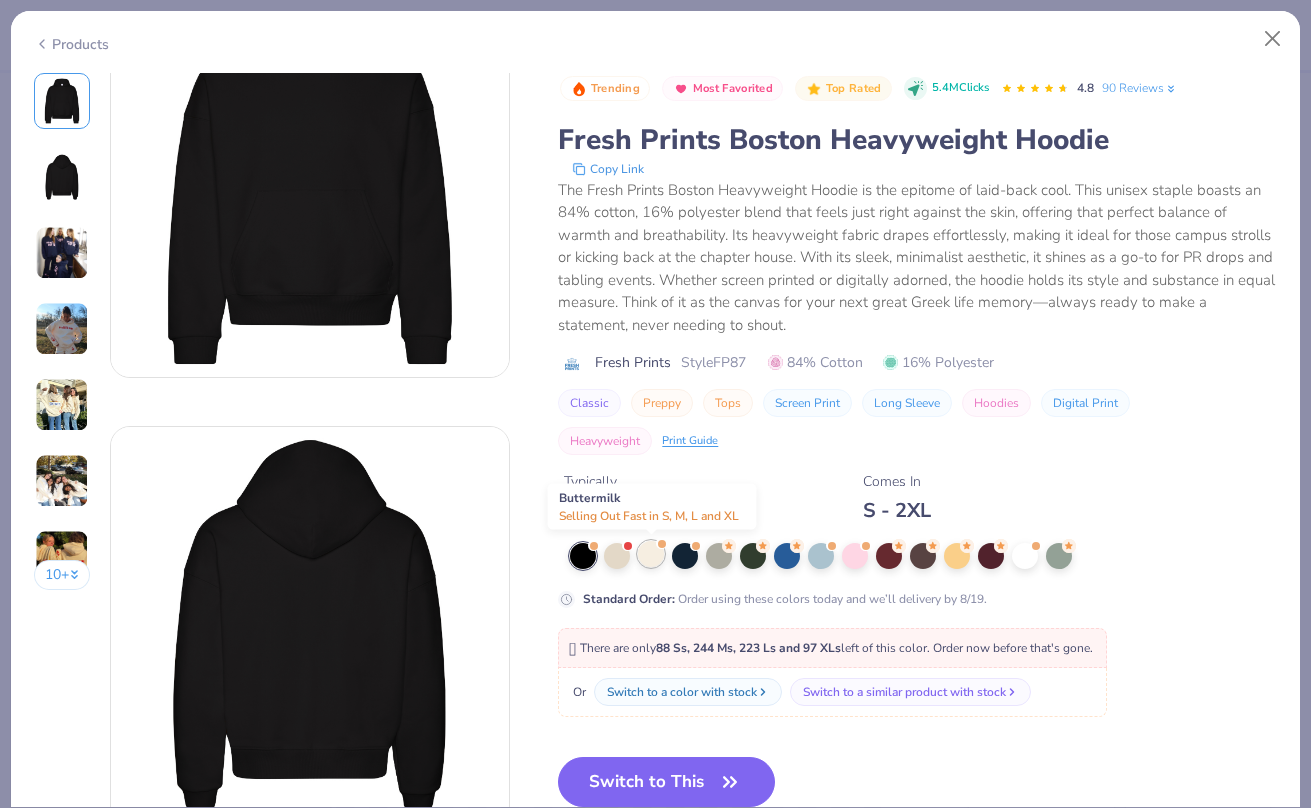 scroll, scrollTop: 0, scrollLeft: 0, axis: both 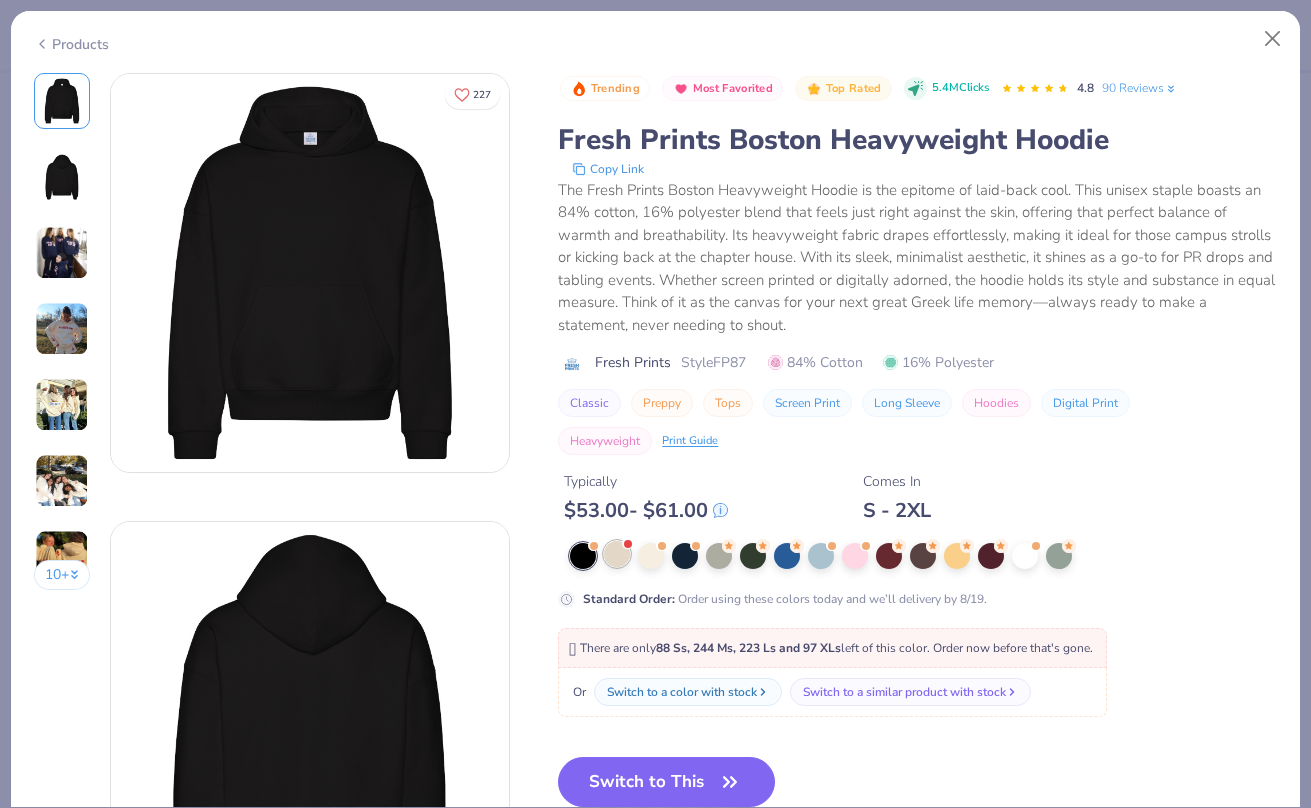 click at bounding box center (617, 554) 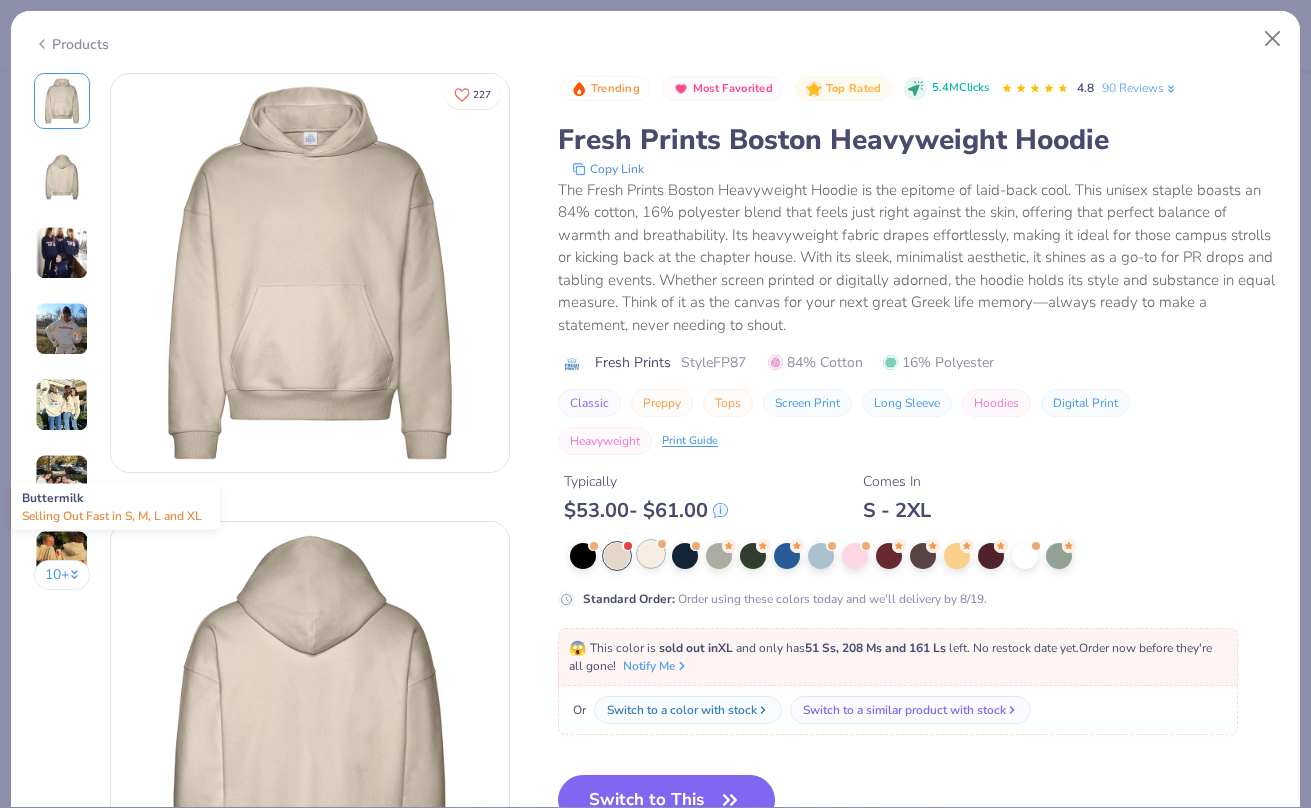 click at bounding box center [651, 554] 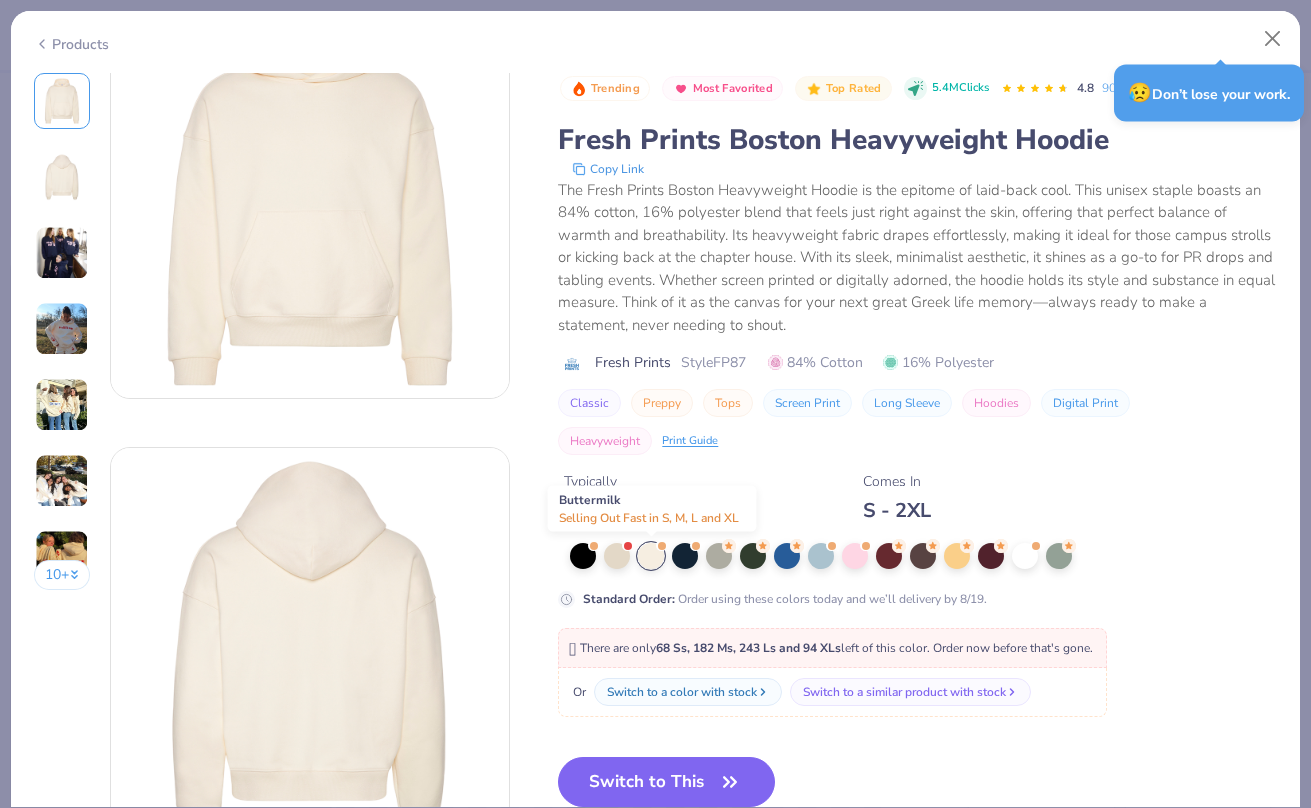scroll, scrollTop: 93, scrollLeft: 0, axis: vertical 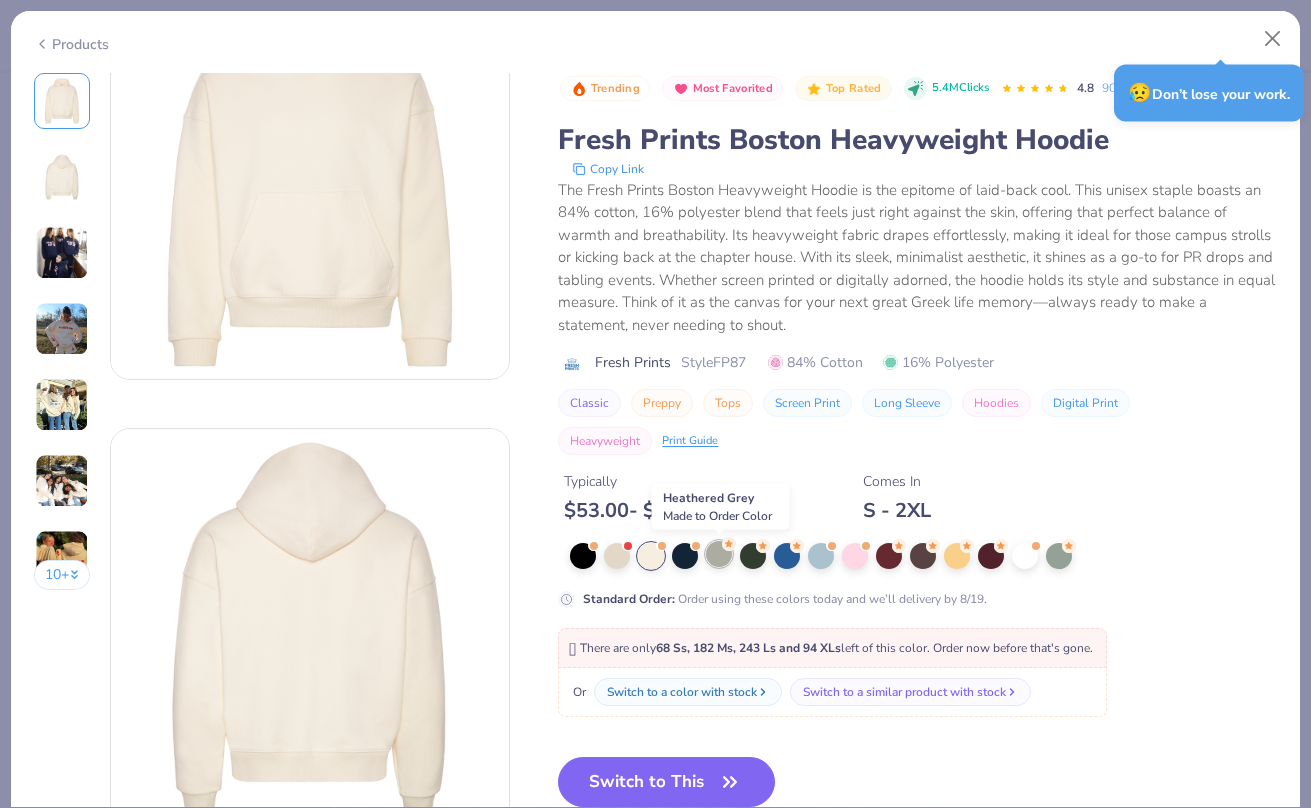click at bounding box center [719, 554] 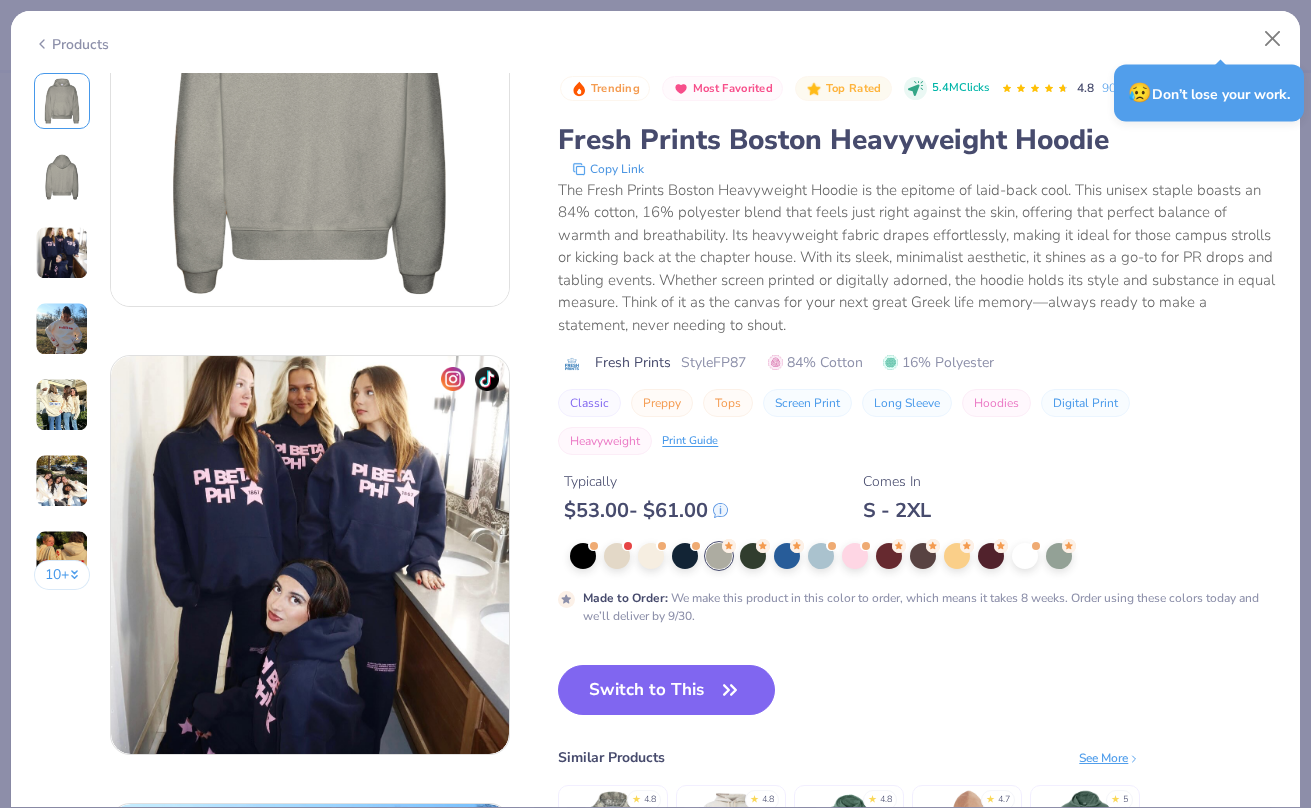 scroll, scrollTop: 615, scrollLeft: 0, axis: vertical 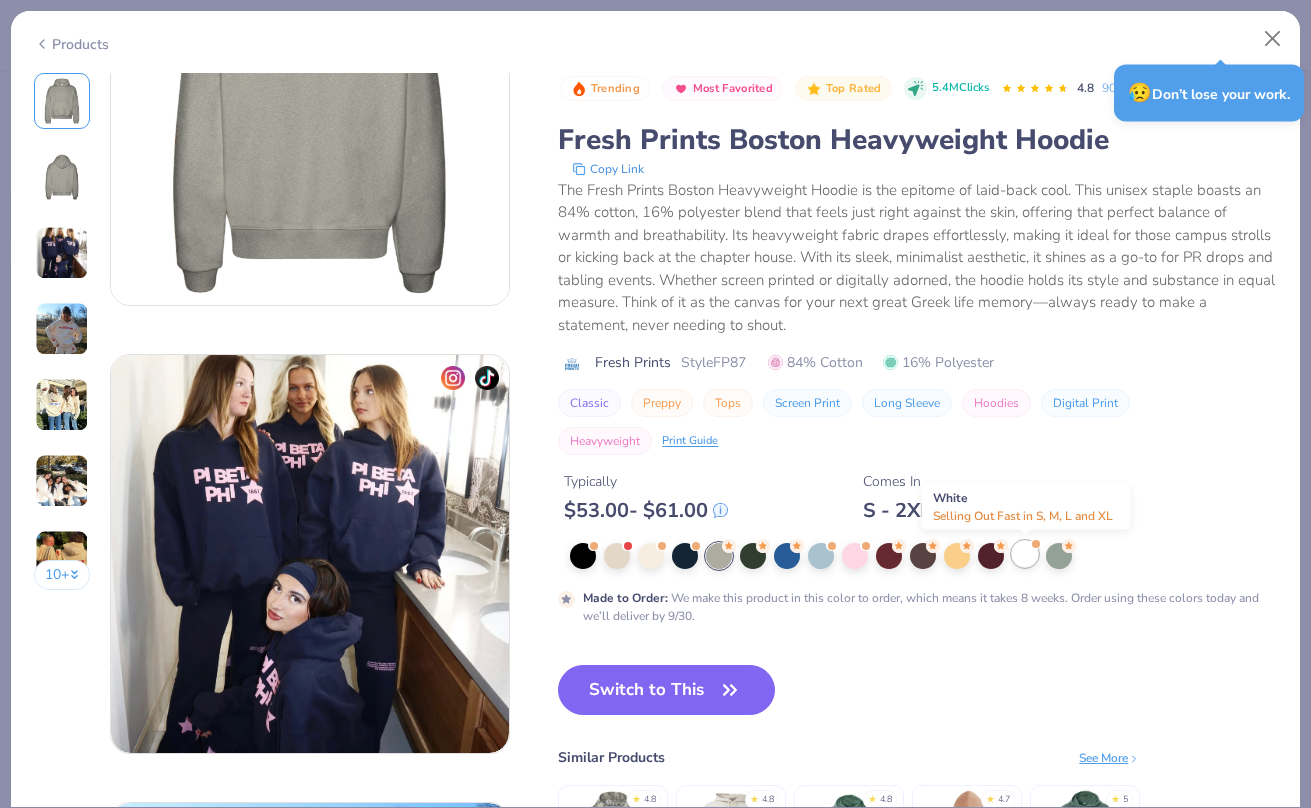 click at bounding box center [1025, 554] 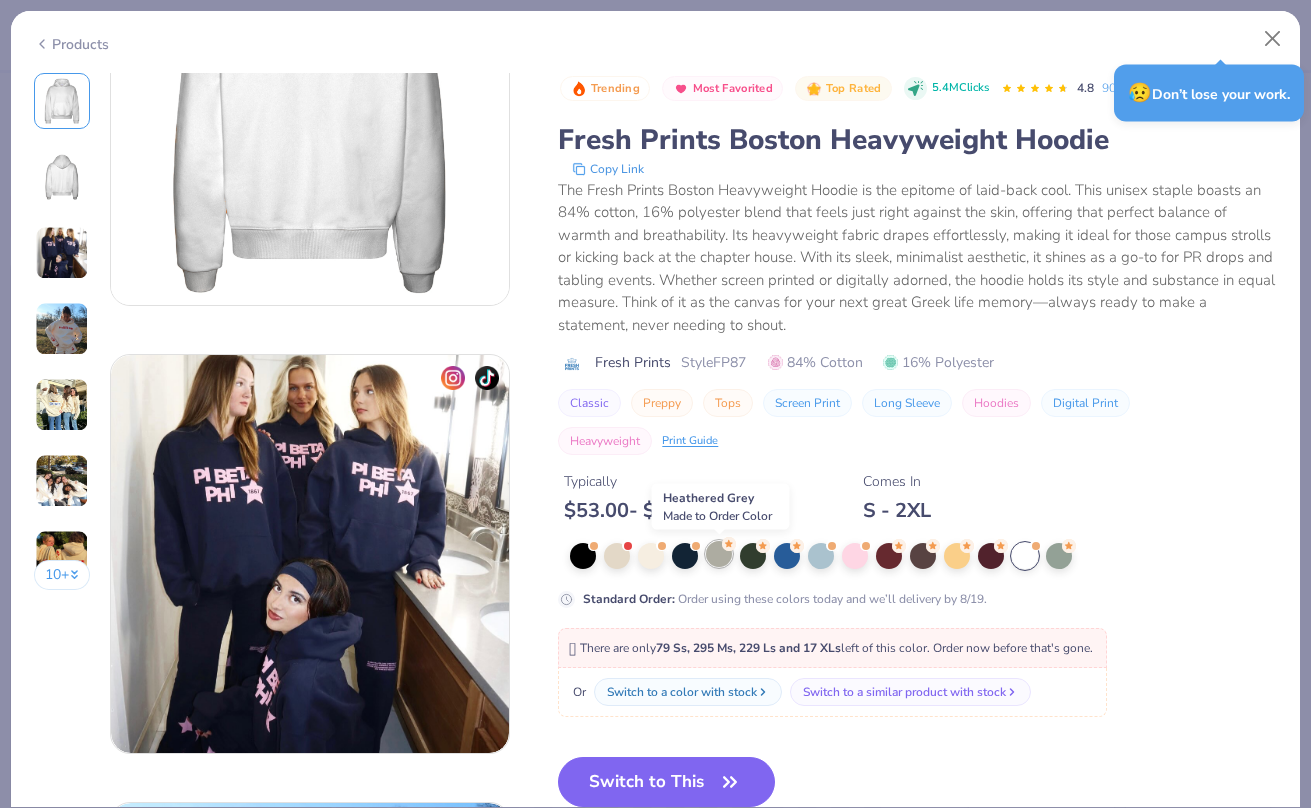 click at bounding box center [719, 554] 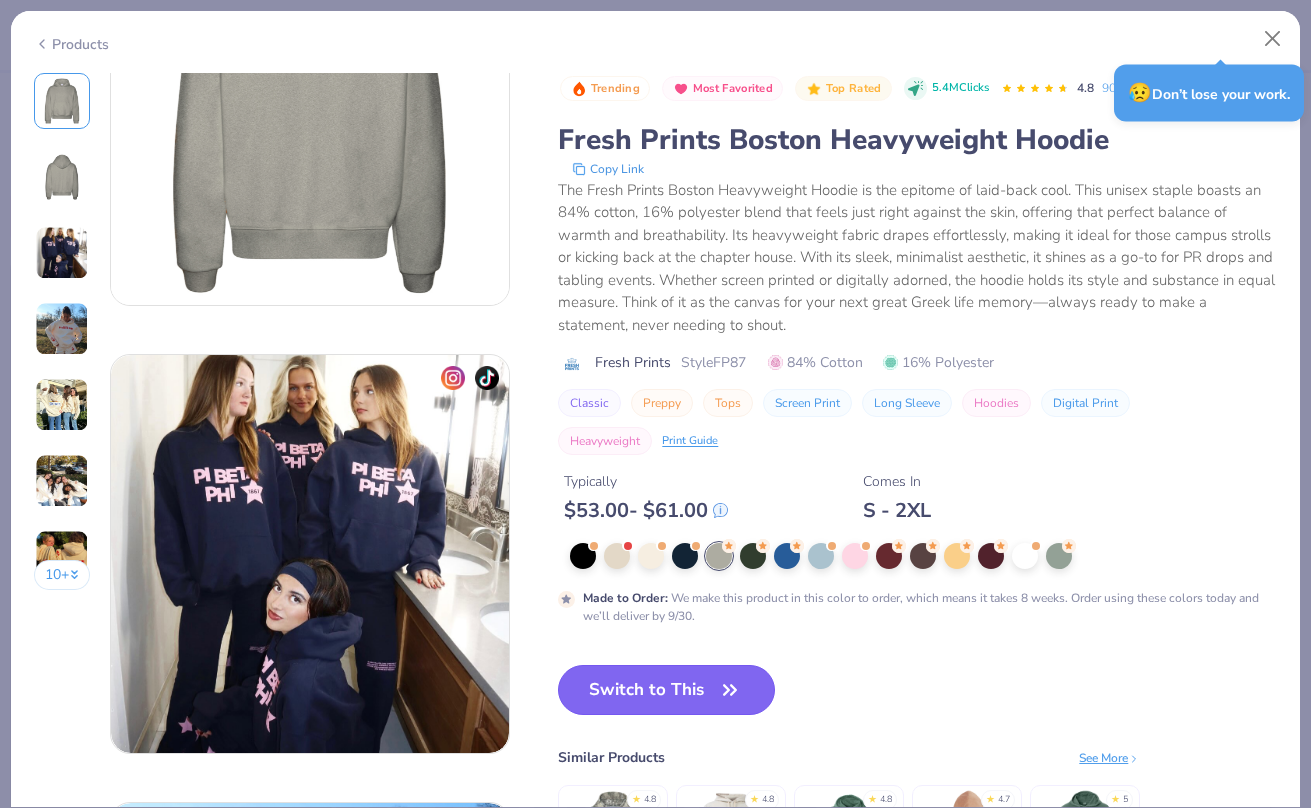 click on "Switch to This" at bounding box center [666, 690] 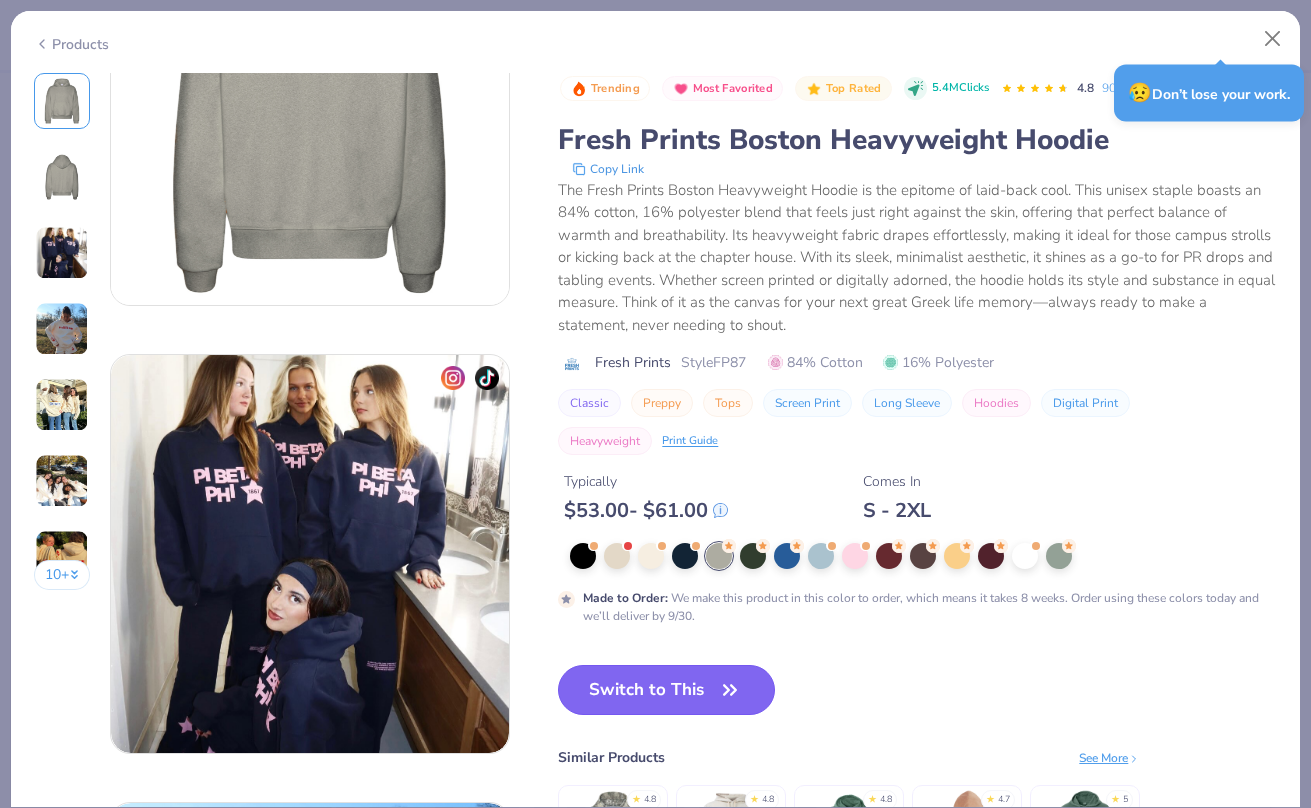 scroll, scrollTop: 122, scrollLeft: 0, axis: vertical 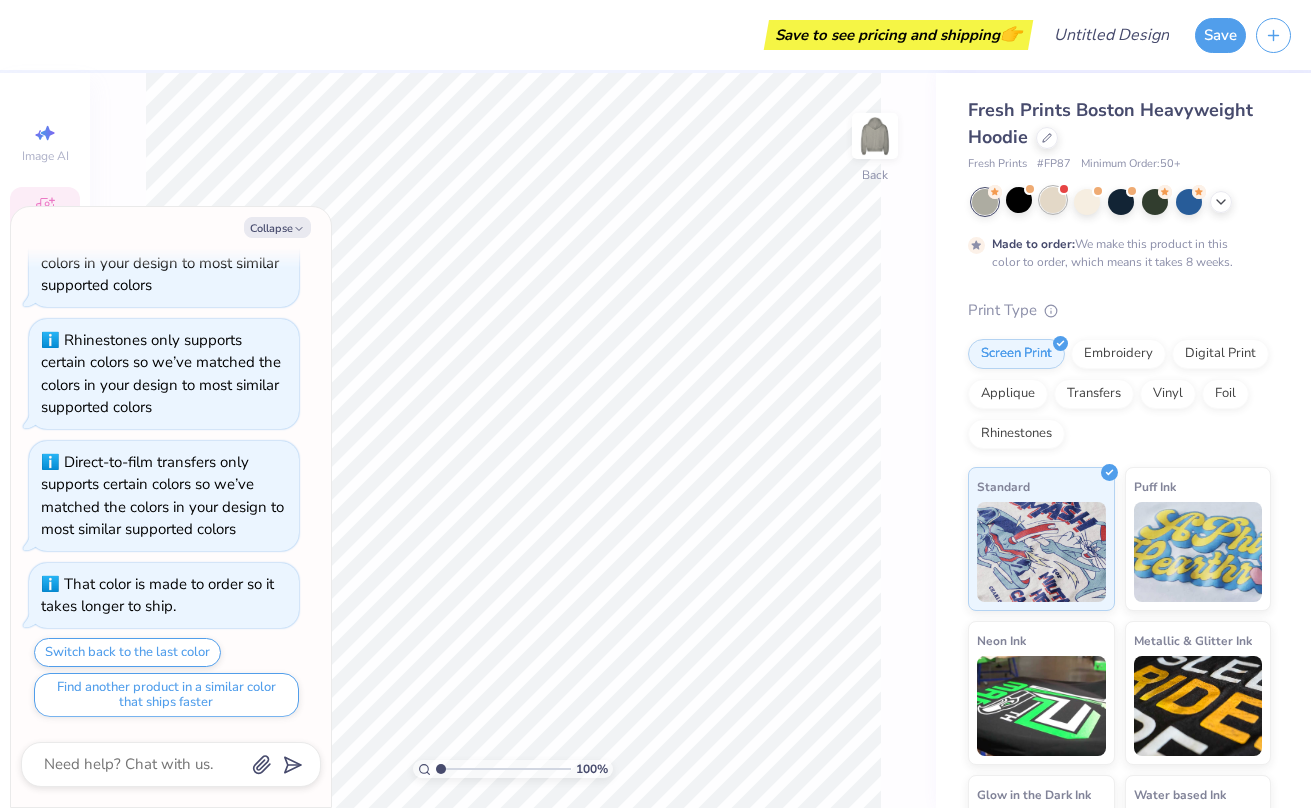 click at bounding box center [1053, 200] 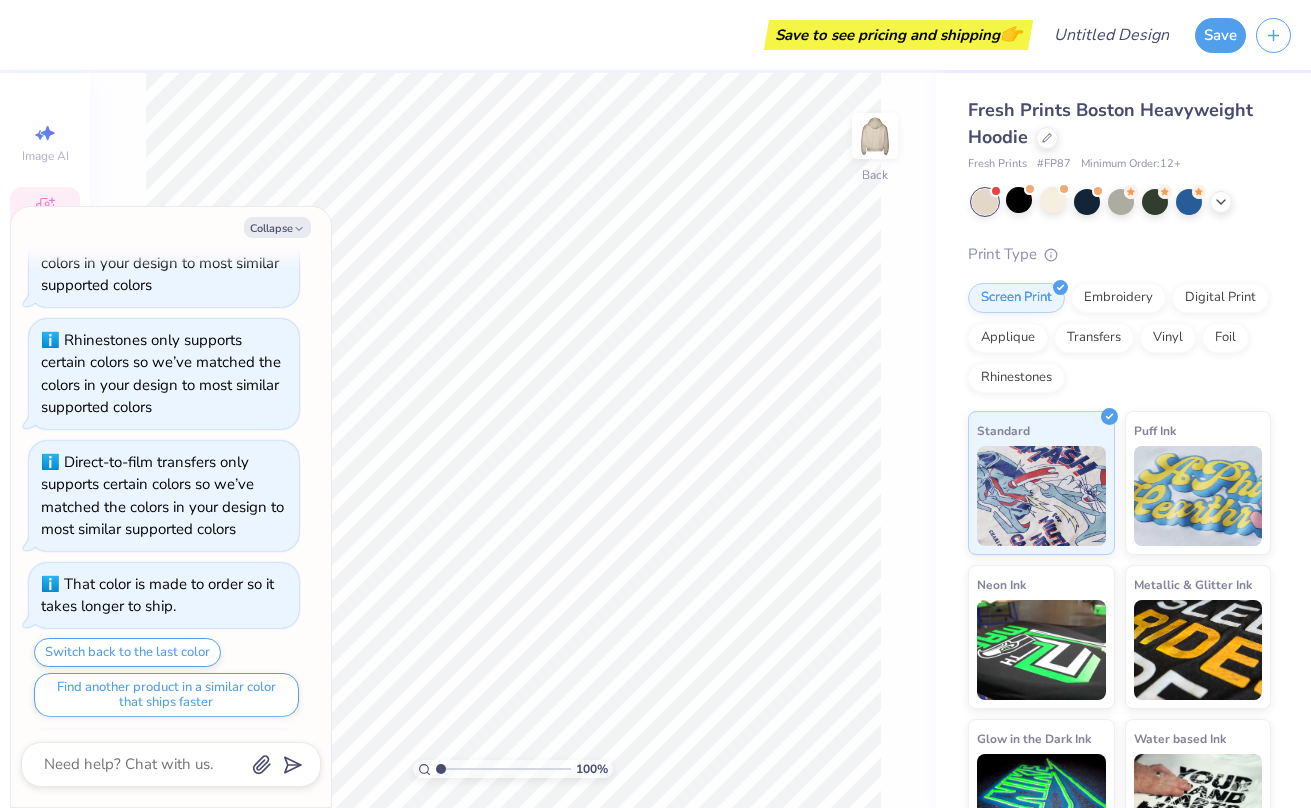 scroll, scrollTop: 504, scrollLeft: 0, axis: vertical 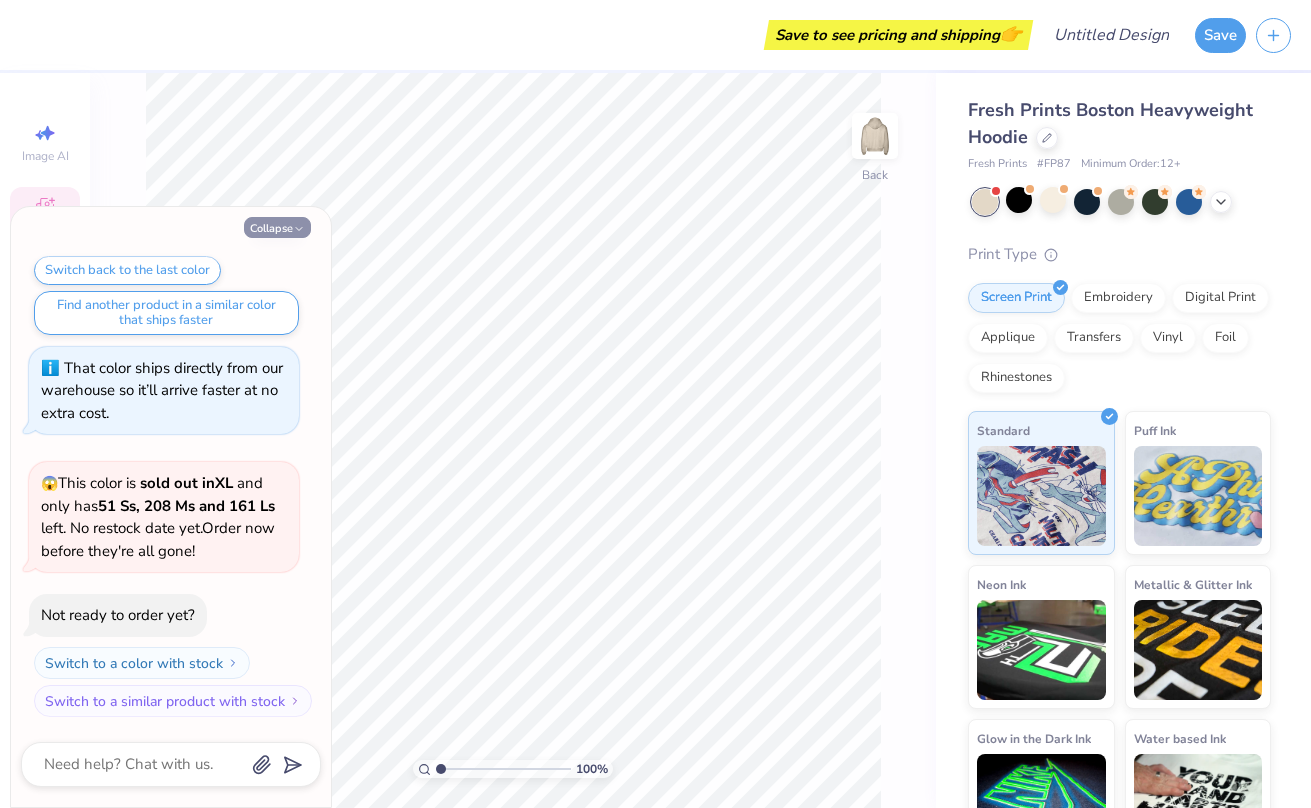 click 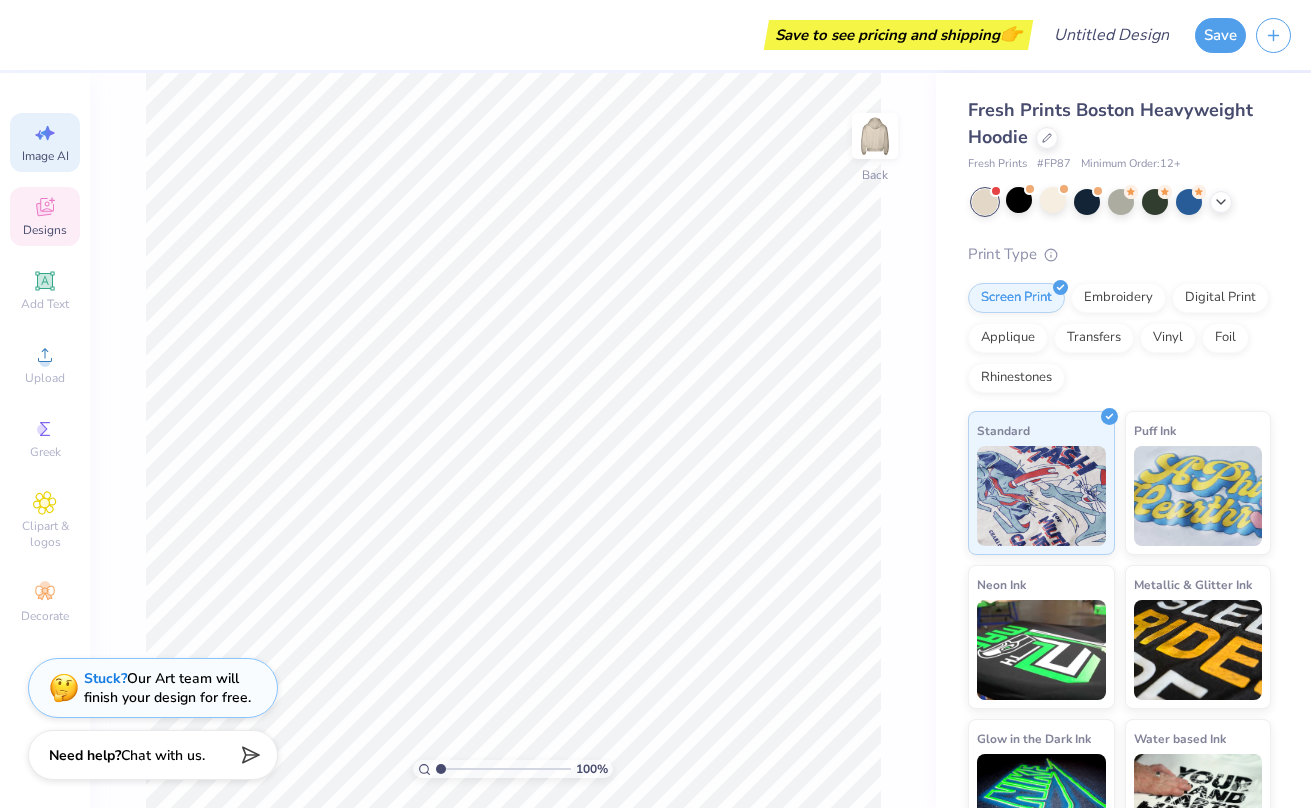 click on "Image AI" at bounding box center [45, 156] 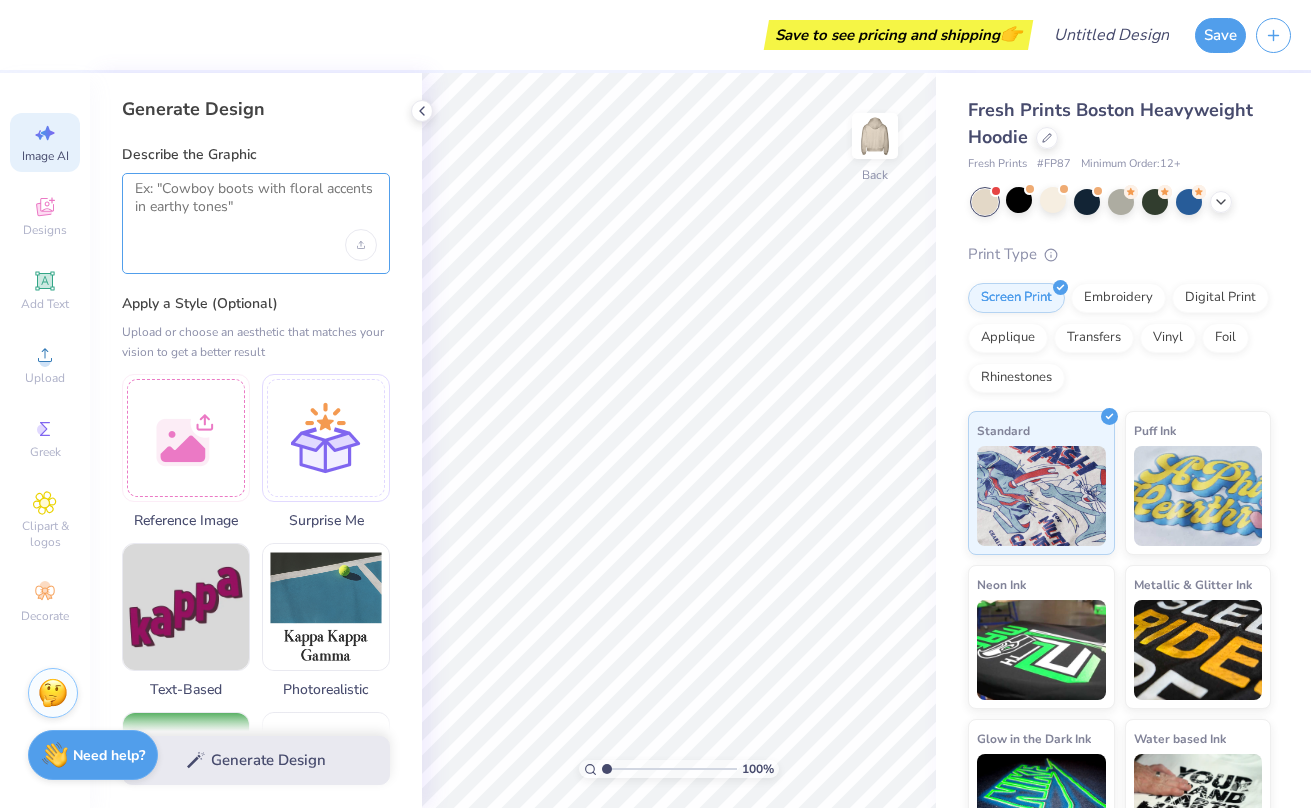 click at bounding box center (256, 205) 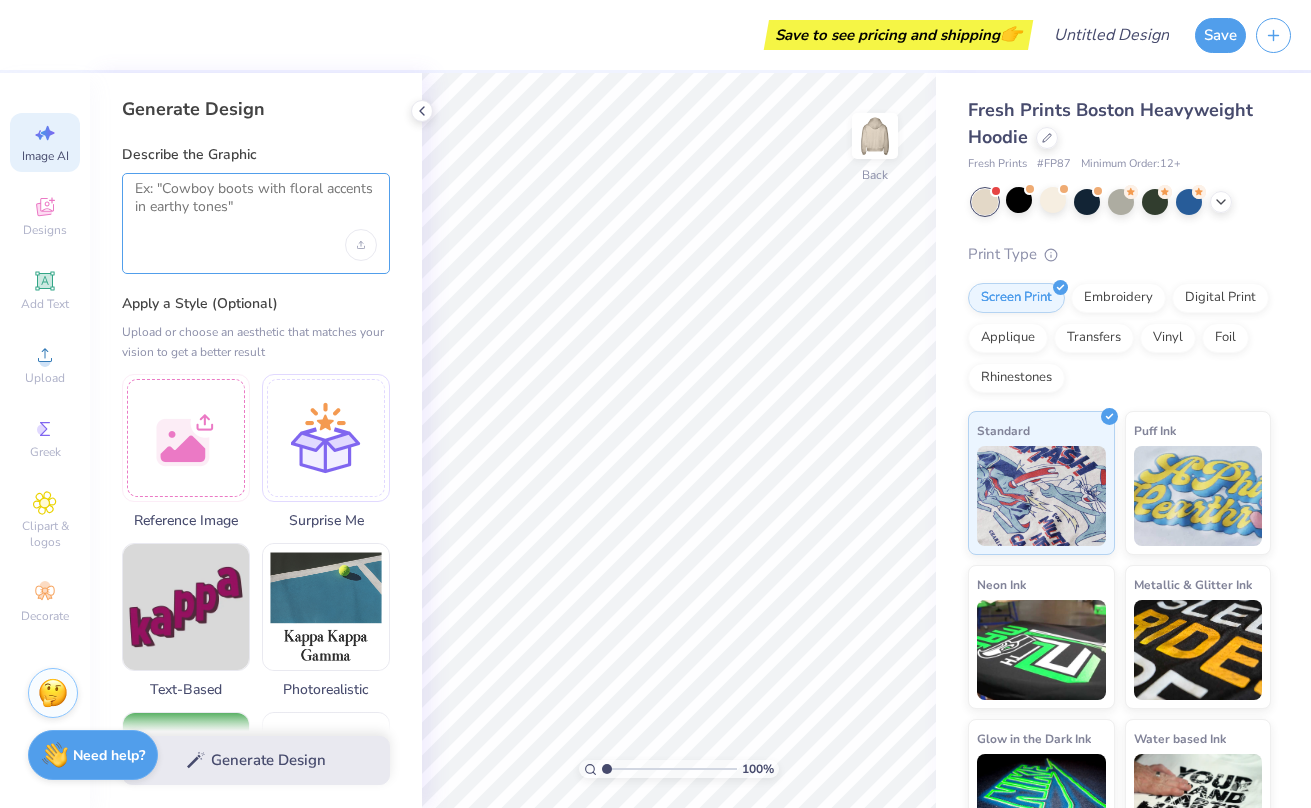 paste on "cute oski hitting a golf club or with a golf club for the cal golf club" 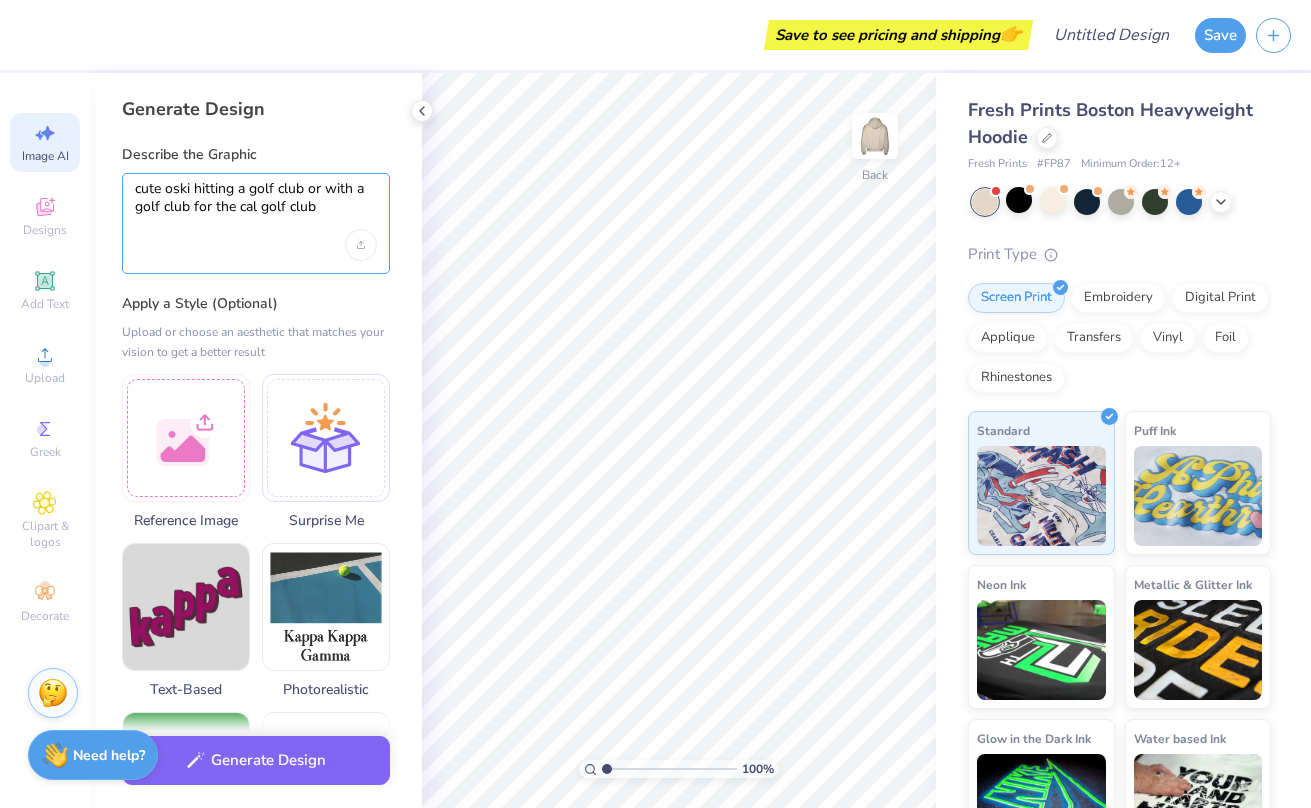 drag, startPoint x: 194, startPoint y: 188, endPoint x: 232, endPoint y: 184, distance: 38.209946 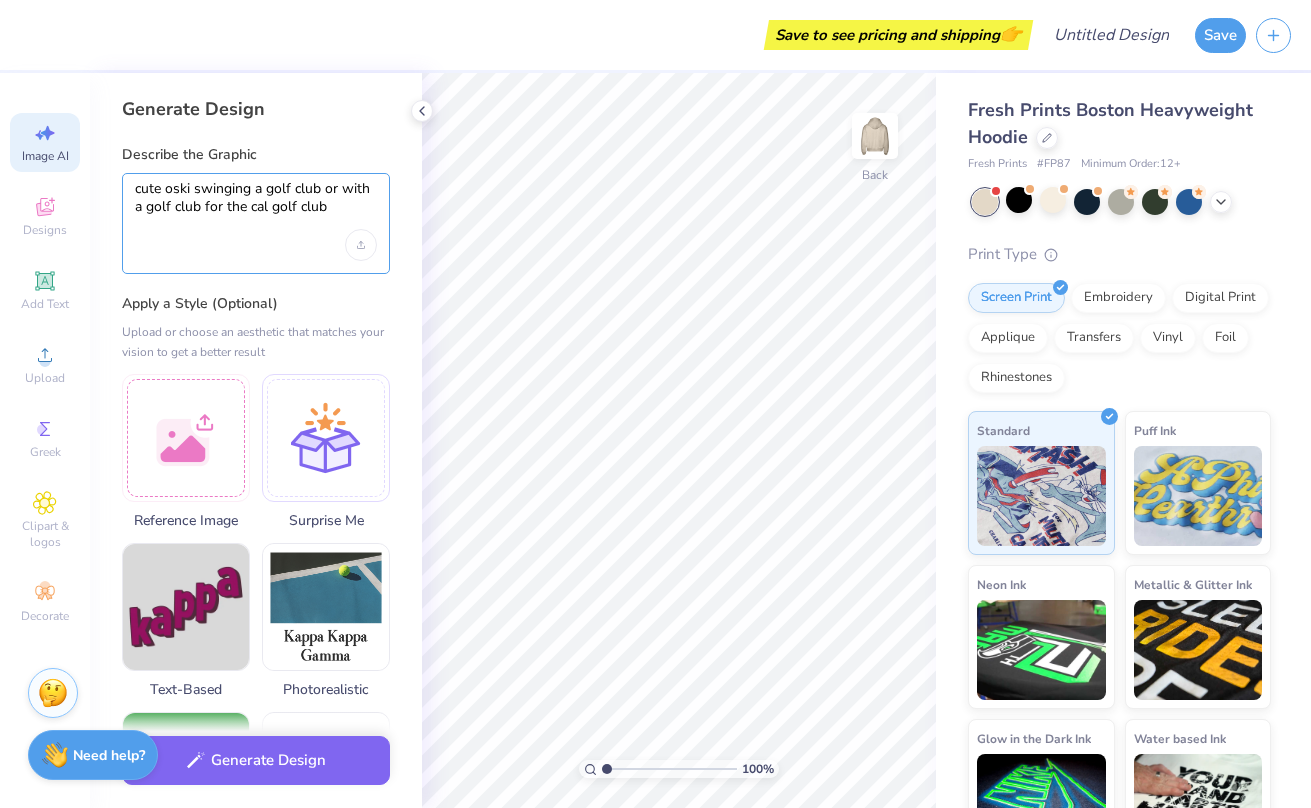 drag, startPoint x: 342, startPoint y: 205, endPoint x: 327, endPoint y: 190, distance: 21.213203 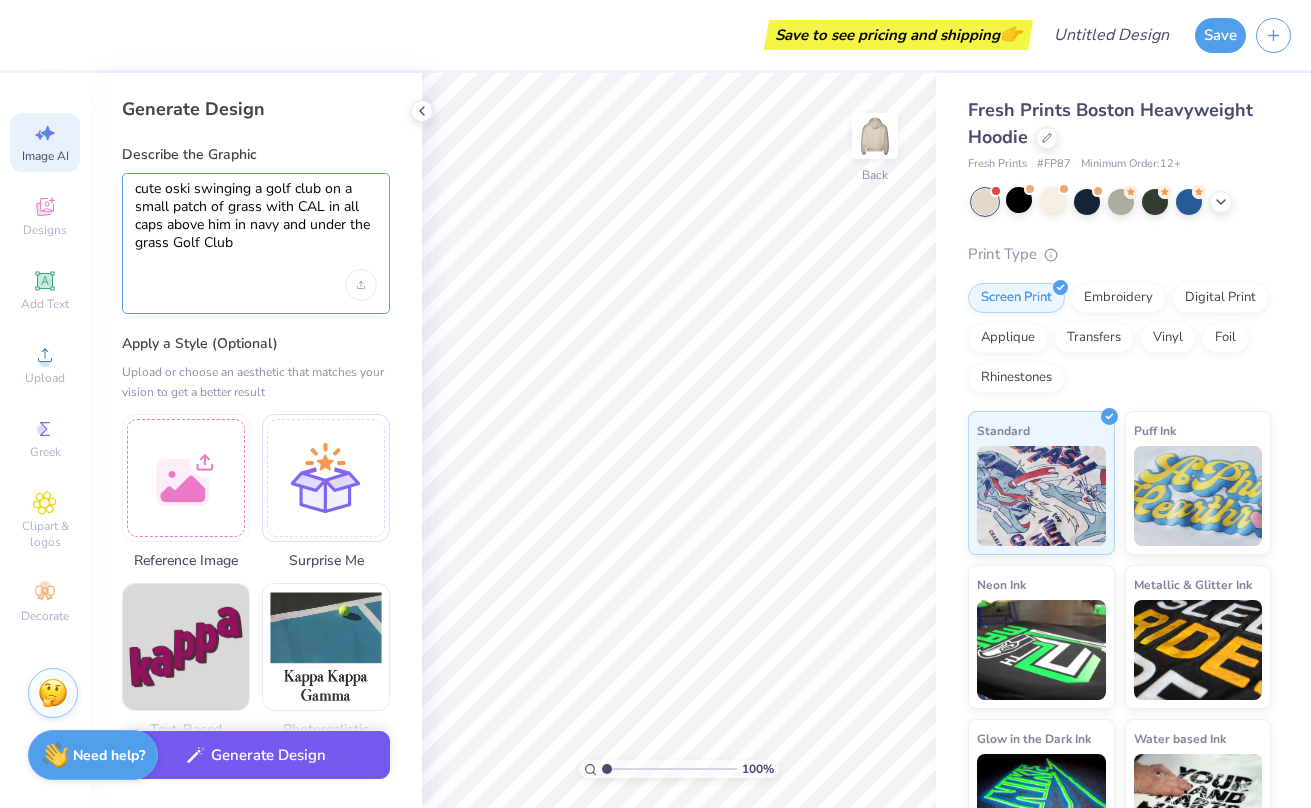 type on "cute oski swinging a golf club on a small patch of grass with CAL in all caps above him in navy and under the grass Golf Club" 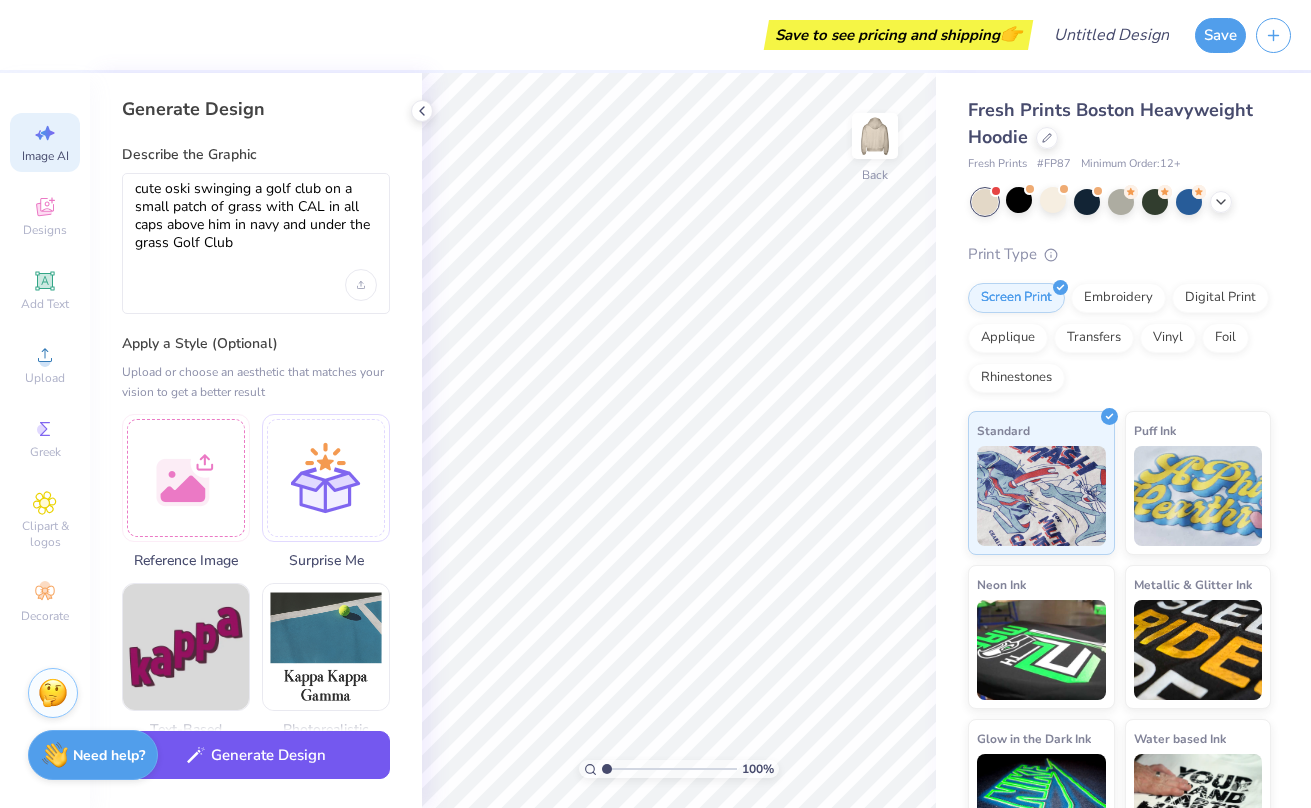 click on "Generate Design" at bounding box center (256, 755) 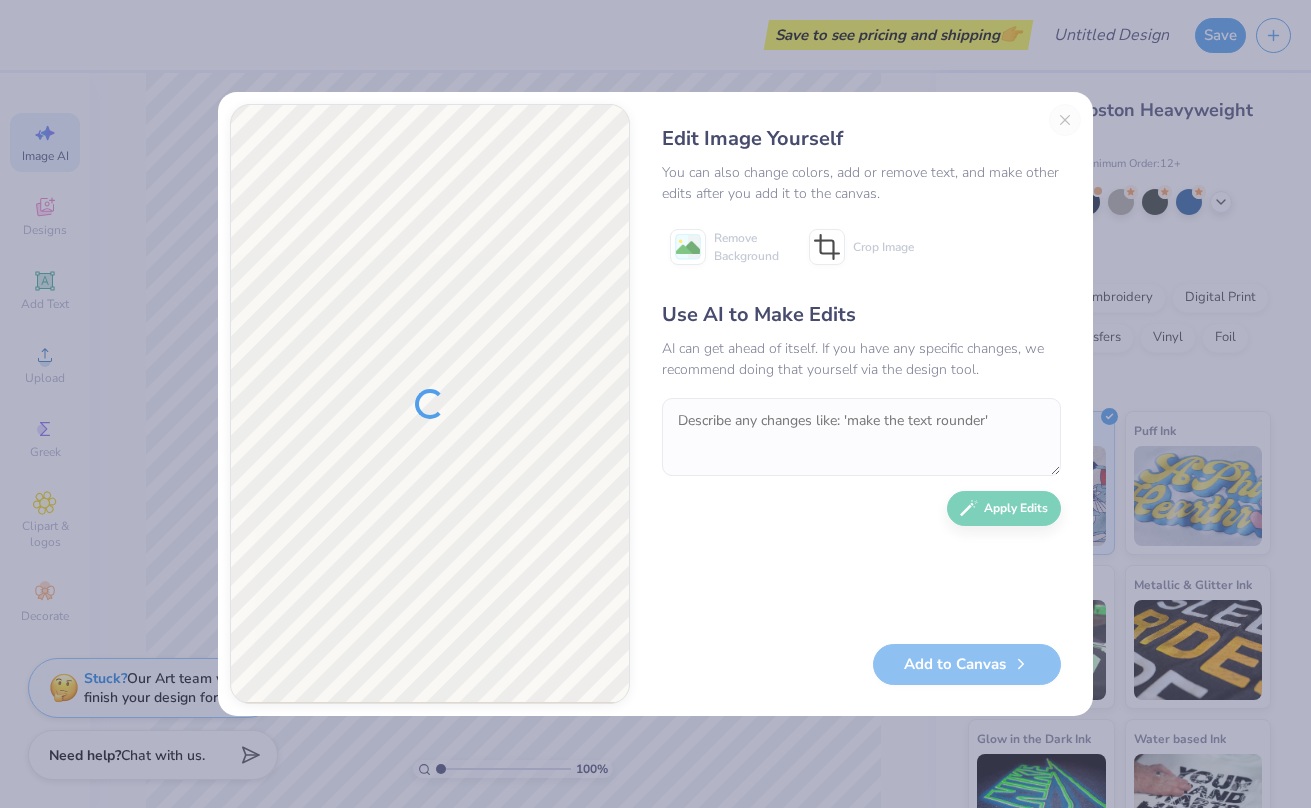 scroll, scrollTop: 0, scrollLeft: 0, axis: both 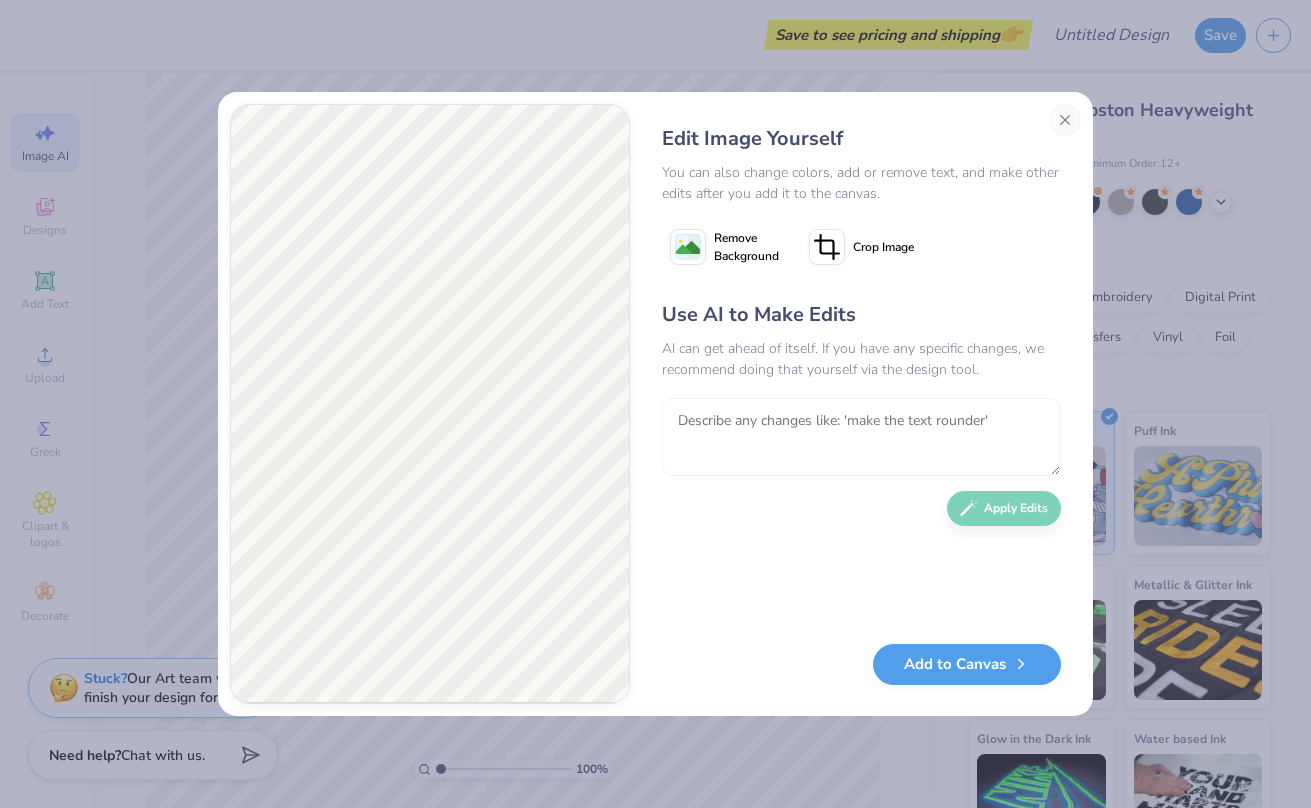 click at bounding box center (861, 437) 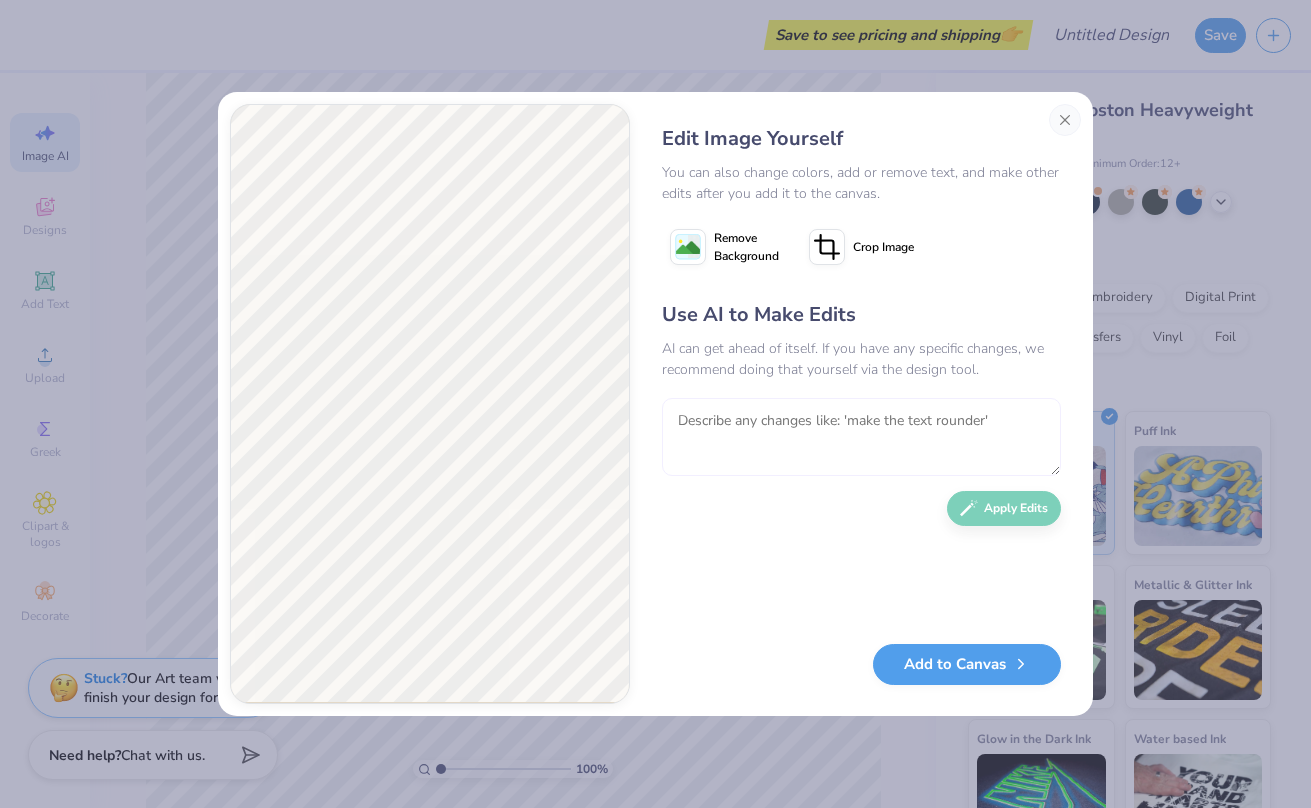 paste on "Create a cream-colored pullover hoodie laid flat against a neutral gray background. Centered on the front of the hoodie is a playful, vintage-style graphic featuring a cute cartoon bear mascot. The bear is wearing a navy blue baseball cap with a gold “[LETTER]” on it, a navy blue polo, and cream-colored pants. The bear is smiling and holding a golf club mid-swing, standing on a patch of green grass. Above the bear, in bold navy script, is the word “[CITY].” Below the graphic, across the pocket area, are the words “GOLF CLUB” in all caps using a bold, collegiate-style navy font. The illustration style should feel retro and clean, with solid lines and minimal shading." 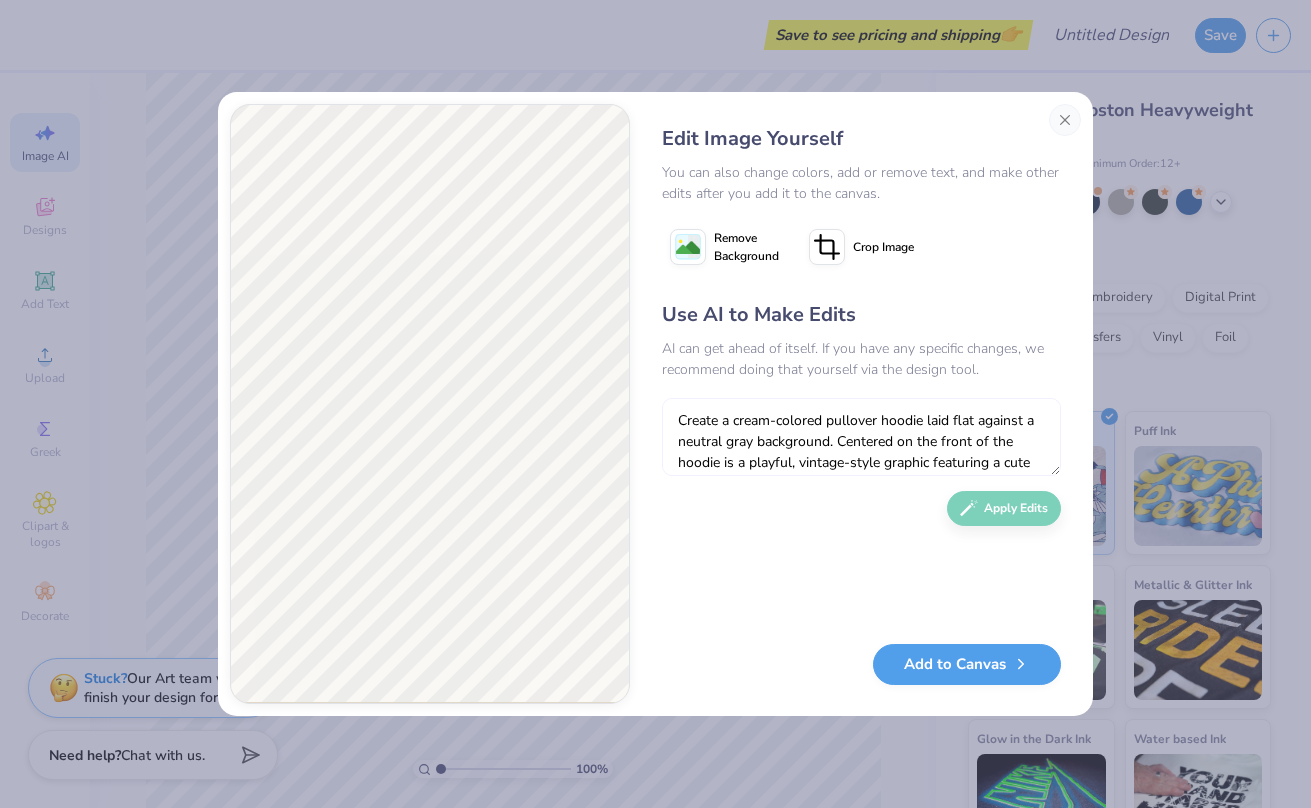 scroll, scrollTop: 186, scrollLeft: 0, axis: vertical 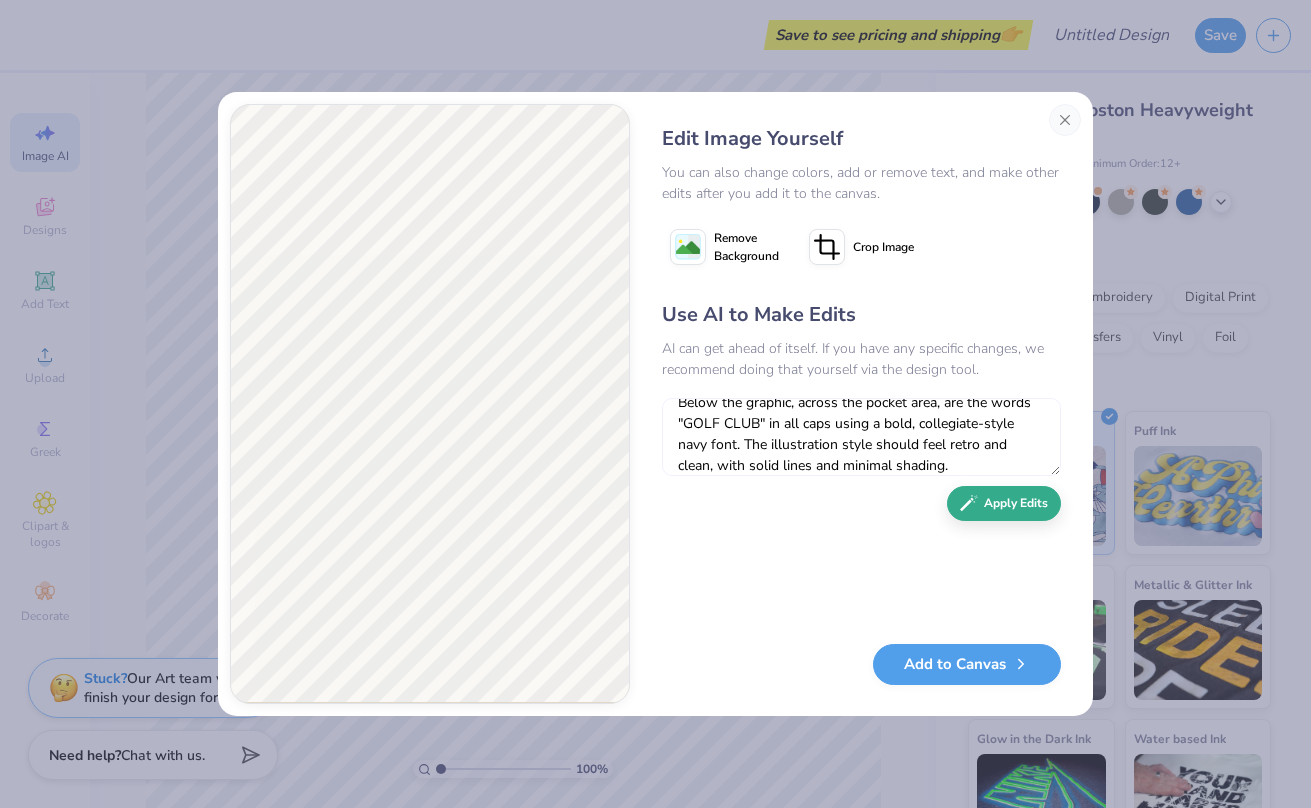 type on "Create a cream-colored pullover hoodie laid flat against a neutral gray background. Centered on the front of the hoodie is a playful, vintage-style graphic featuring a cute cartoon bear mascot. The bear is wearing a navy blue baseball cap with a gold “[LETTER]” on it, a navy blue polo, and cream-colored pants. The bear is smiling and holding a golf club mid-swing, standing on a patch of green grass. Above the bear, in bold navy script, is the word “[CITY].” Below the graphic, across the pocket area, are the words “GOLF CLUB” in all caps using a bold, collegiate-style navy font. The illustration style should feel retro and clean, with solid lines and minimal shading." 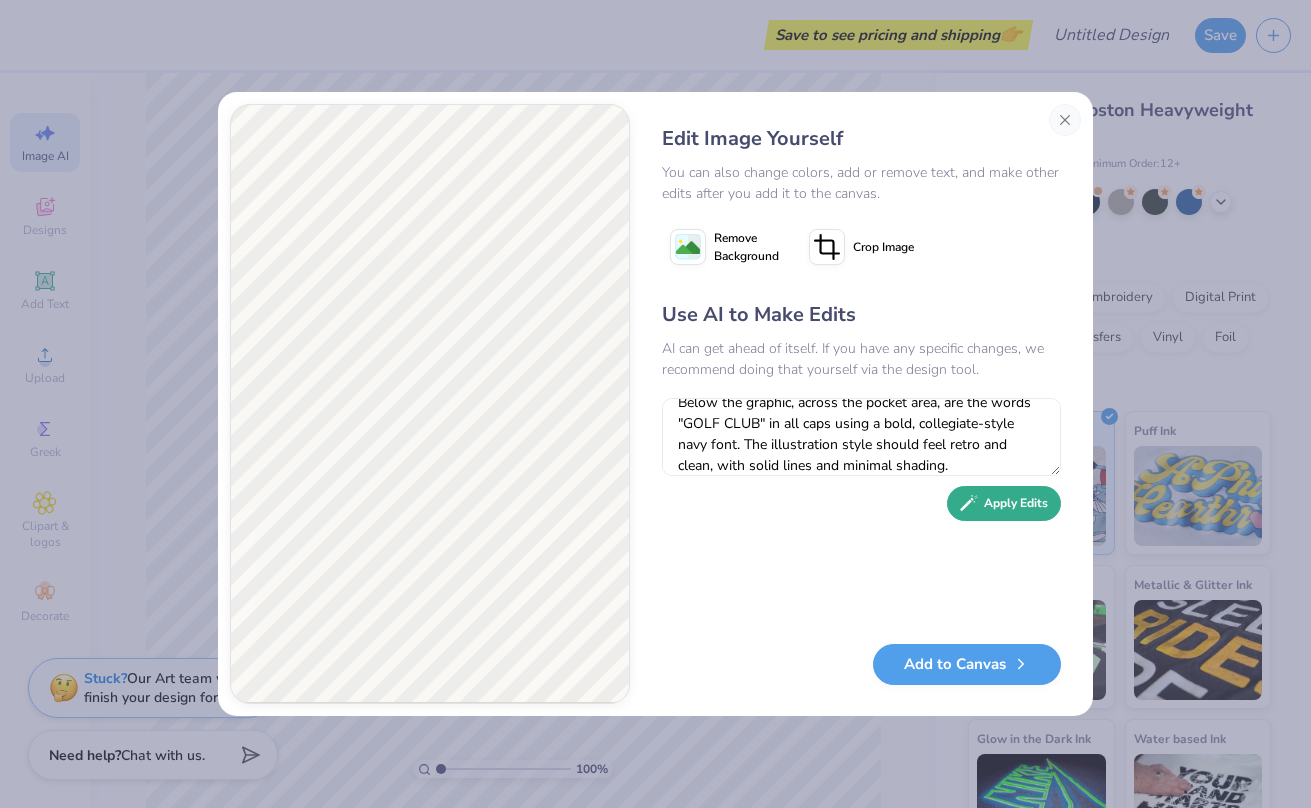 click on "Apply Edits" at bounding box center [1004, 503] 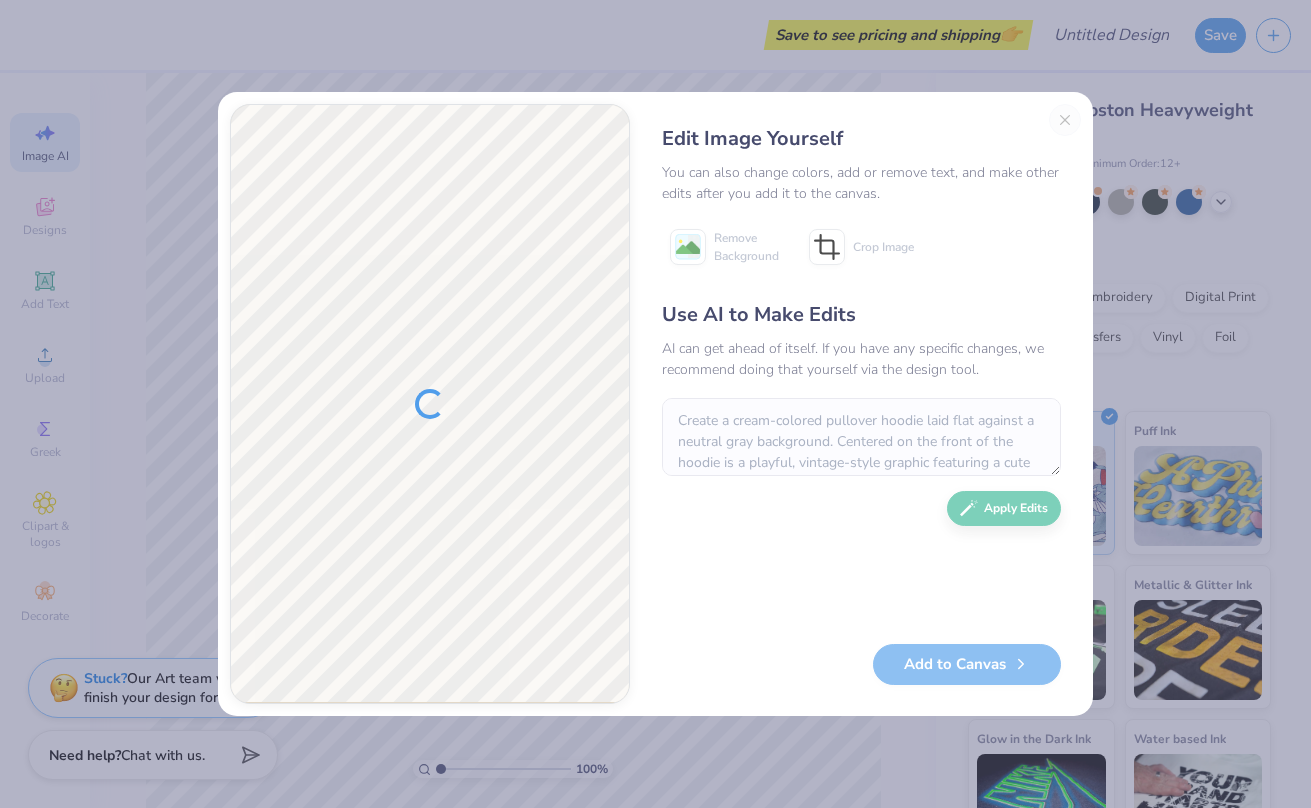 scroll, scrollTop: 0, scrollLeft: 0, axis: both 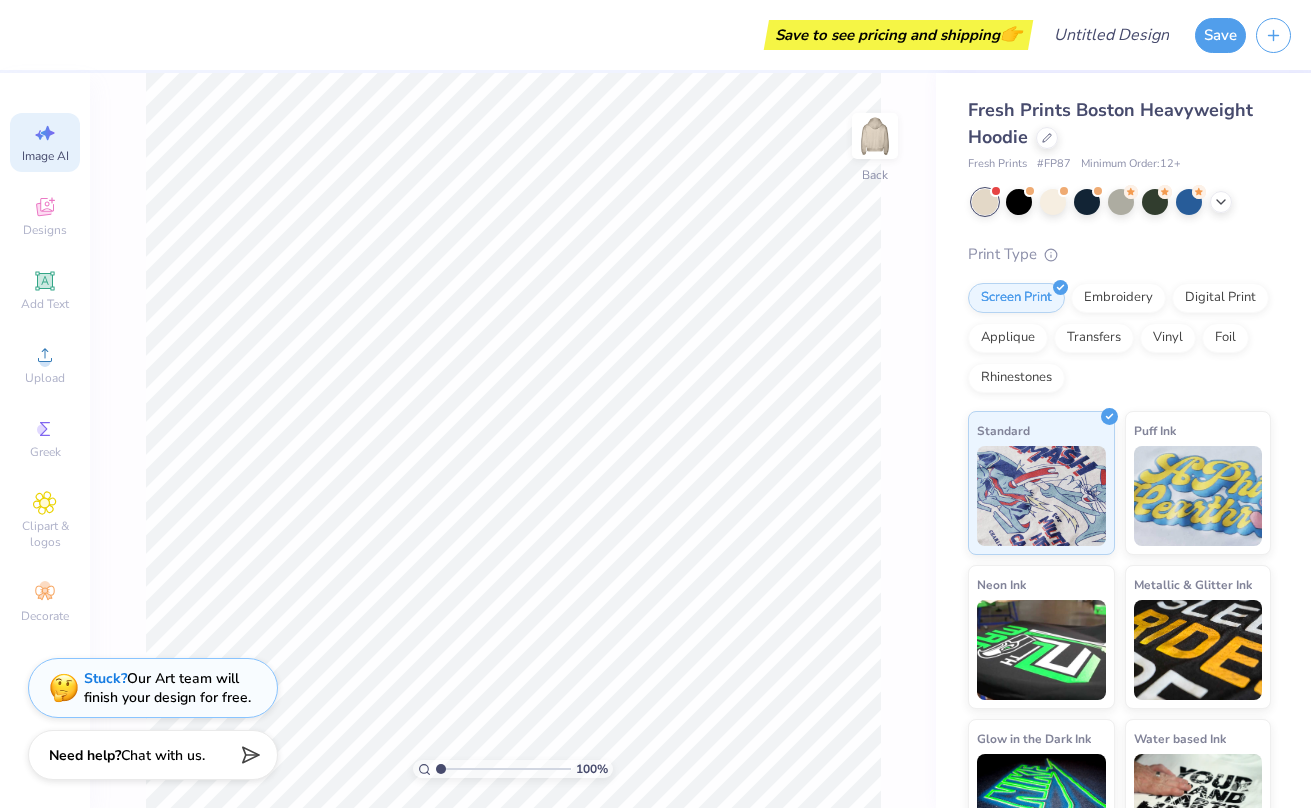 select on "4" 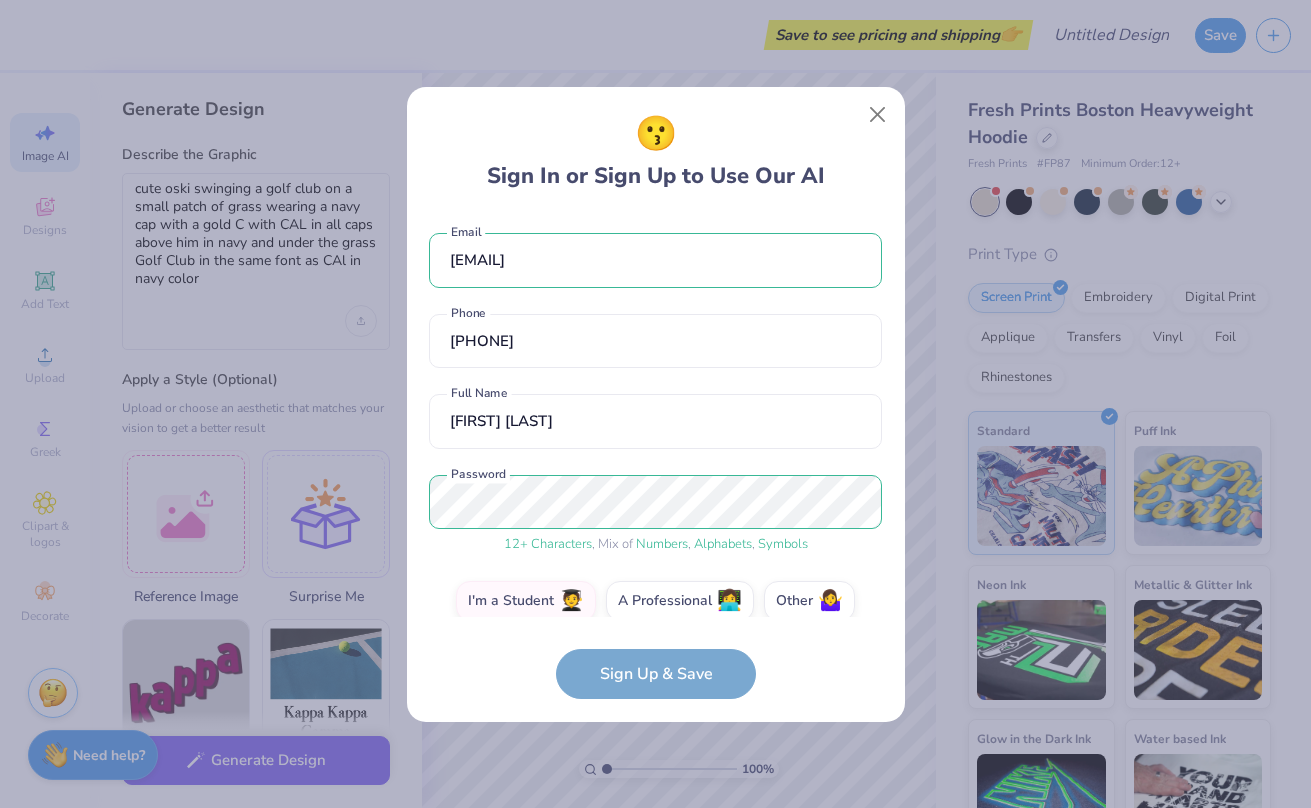 select on "4" 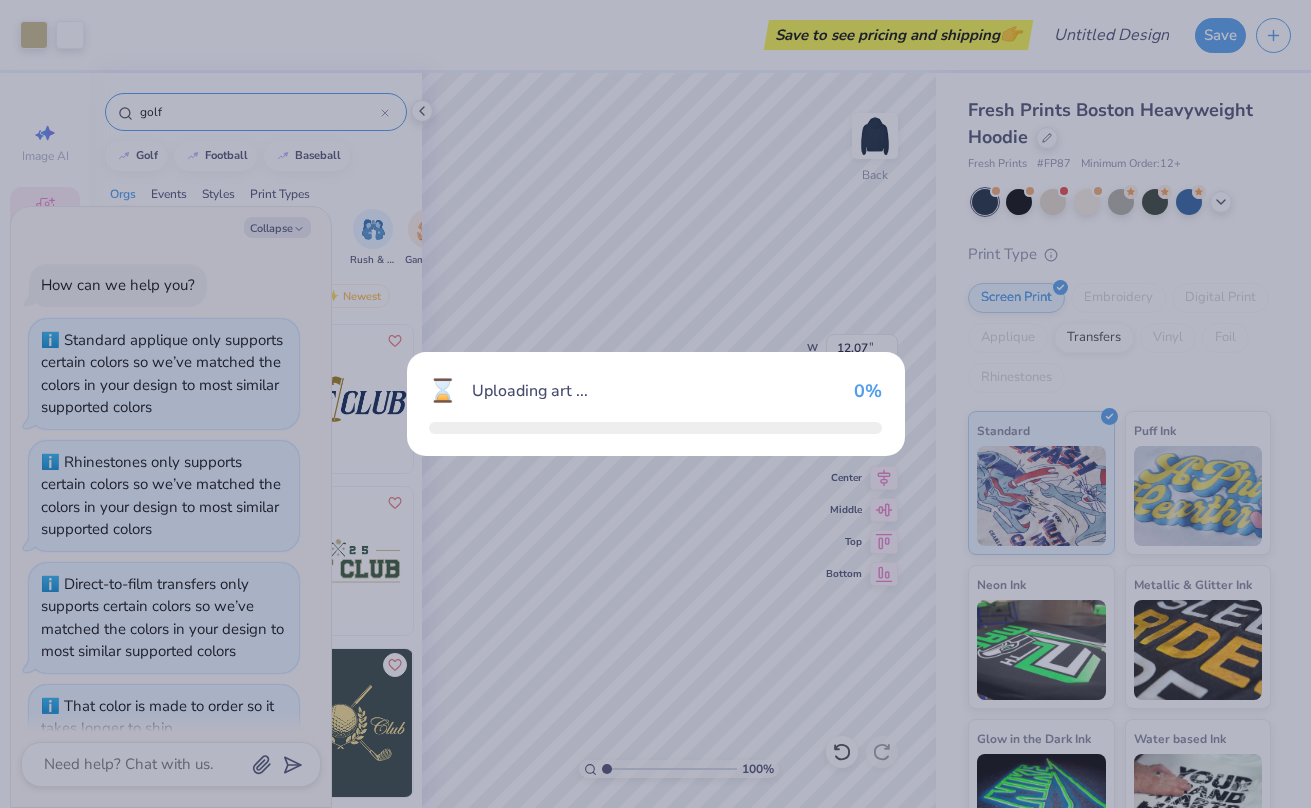 scroll, scrollTop: 0, scrollLeft: 0, axis: both 